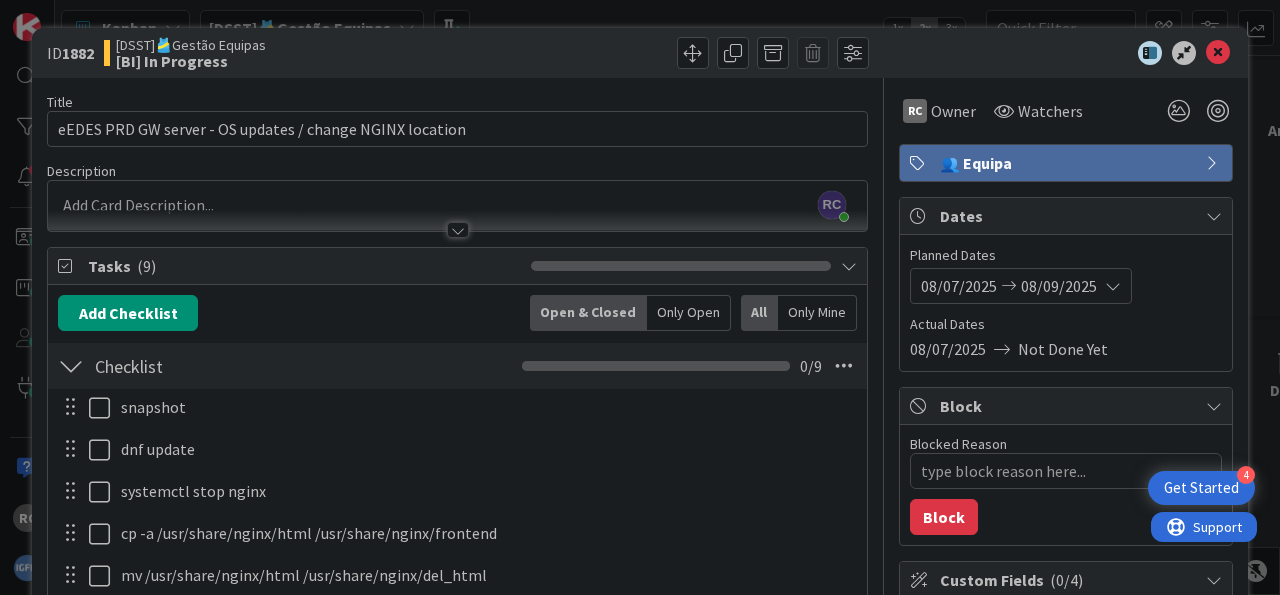scroll, scrollTop: 0, scrollLeft: 0, axis: both 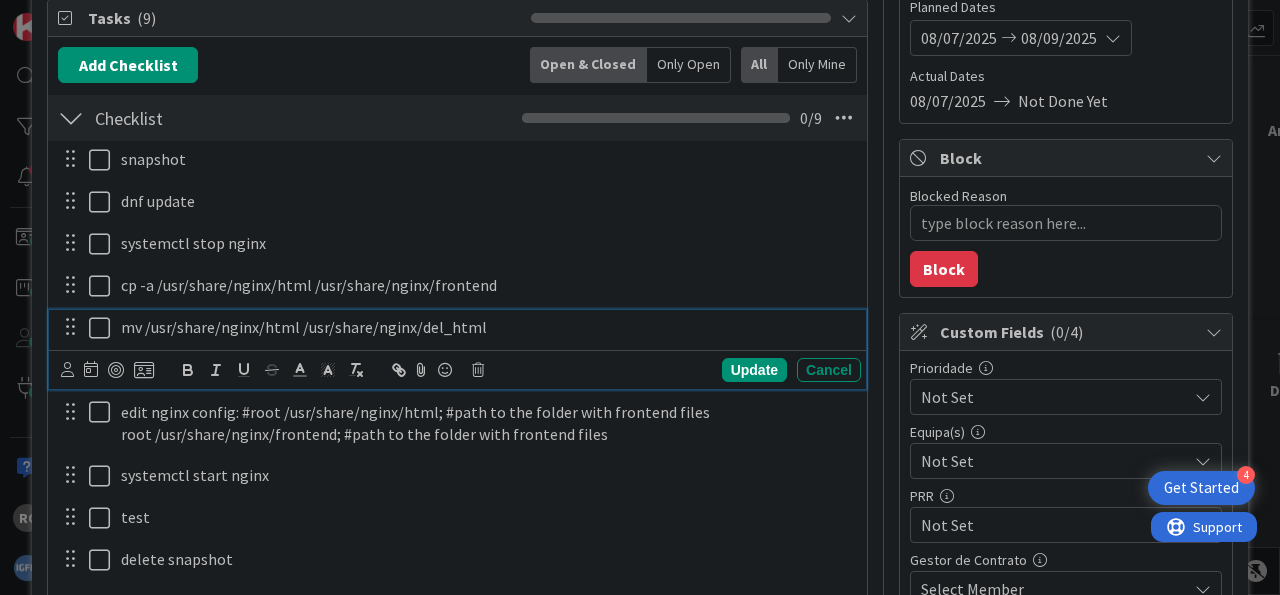 click on "mv /usr/share/nginx/html /usr/share/nginx/del_html" at bounding box center (487, 327) 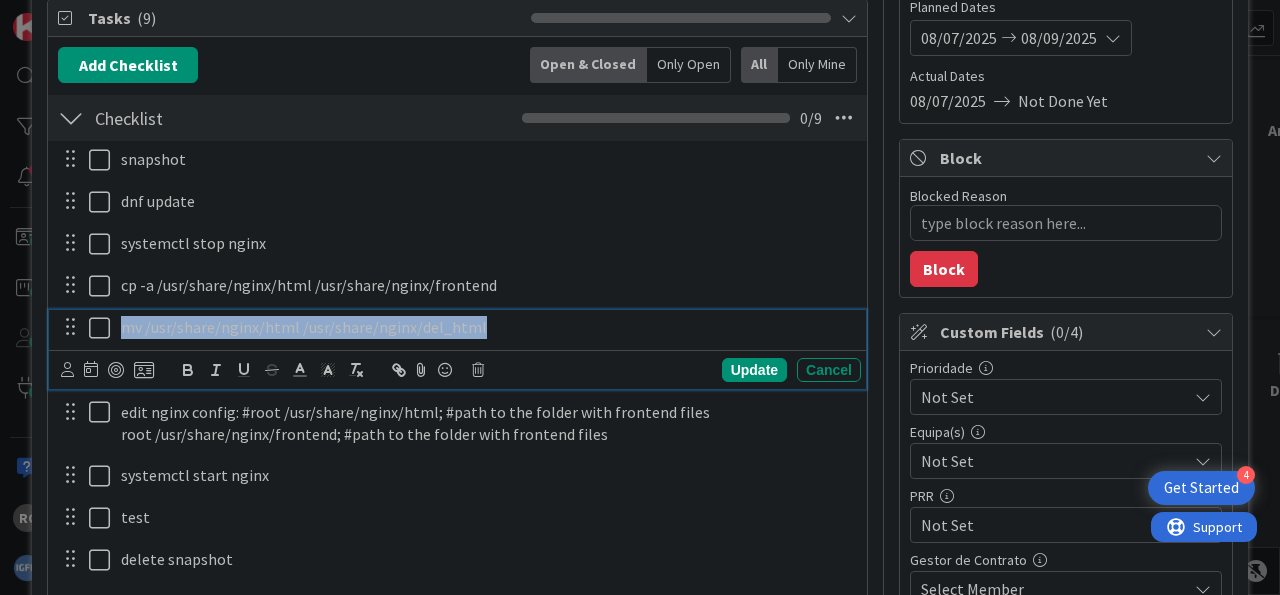 drag, startPoint x: 552, startPoint y: 334, endPoint x: 50, endPoint y: 307, distance: 502.7256 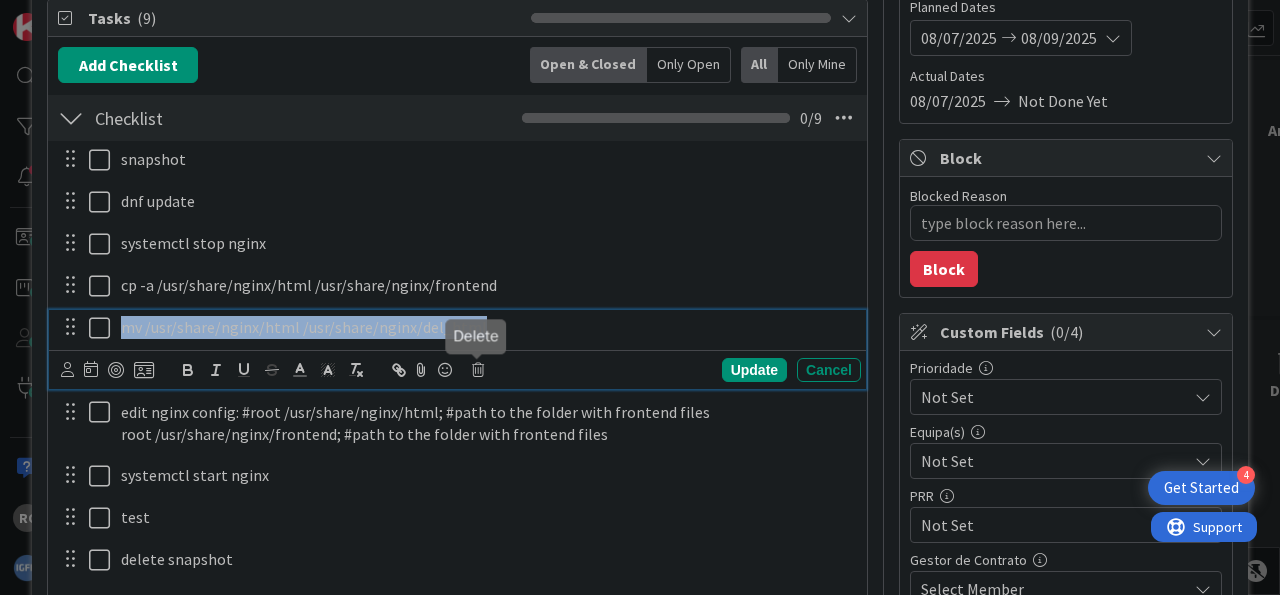 click at bounding box center (478, 370) 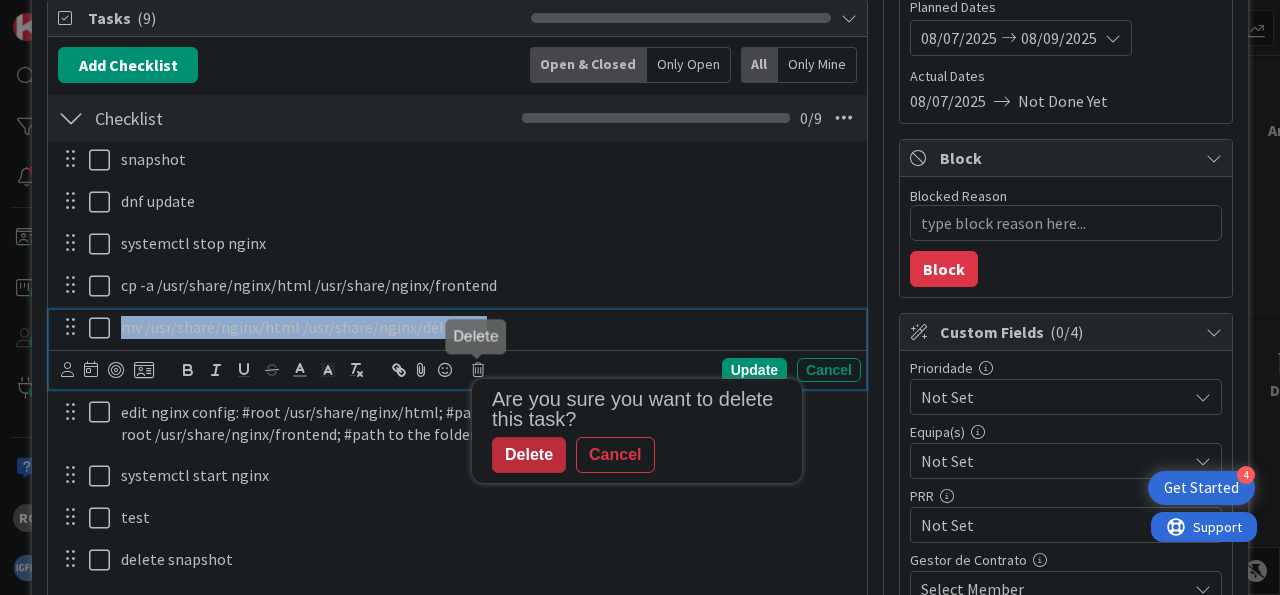 click on "Delete" at bounding box center (529, 455) 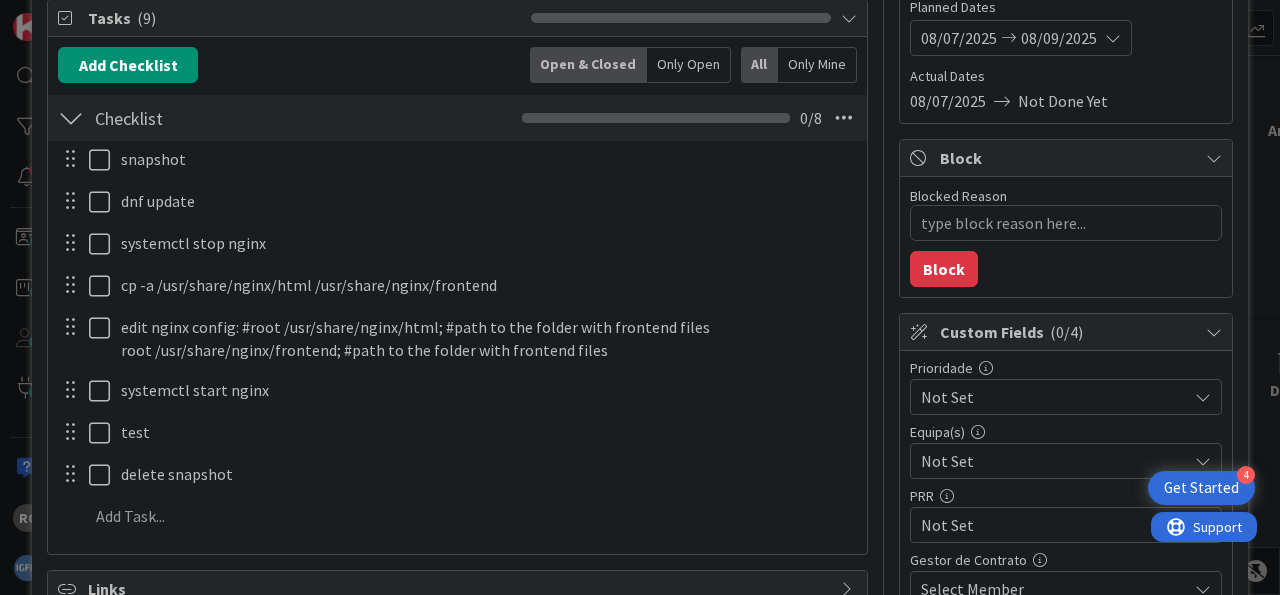 type on "x" 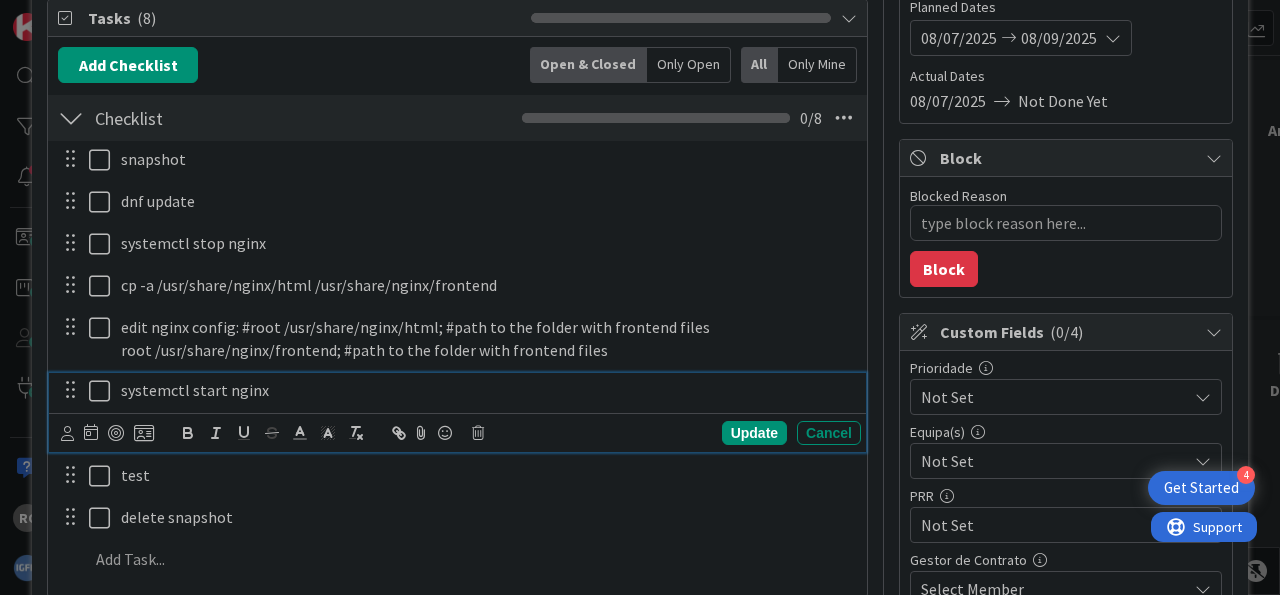 drag, startPoint x: 291, startPoint y: 393, endPoint x: 369, endPoint y: 379, distance: 79.24645 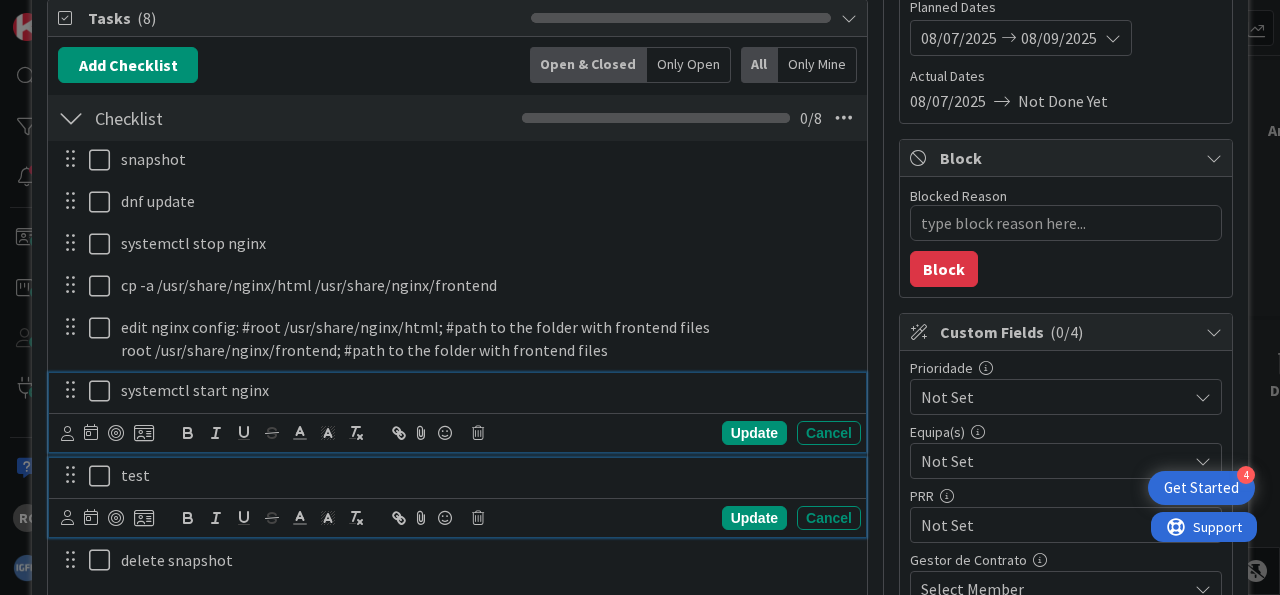 click on "test" at bounding box center [487, 475] 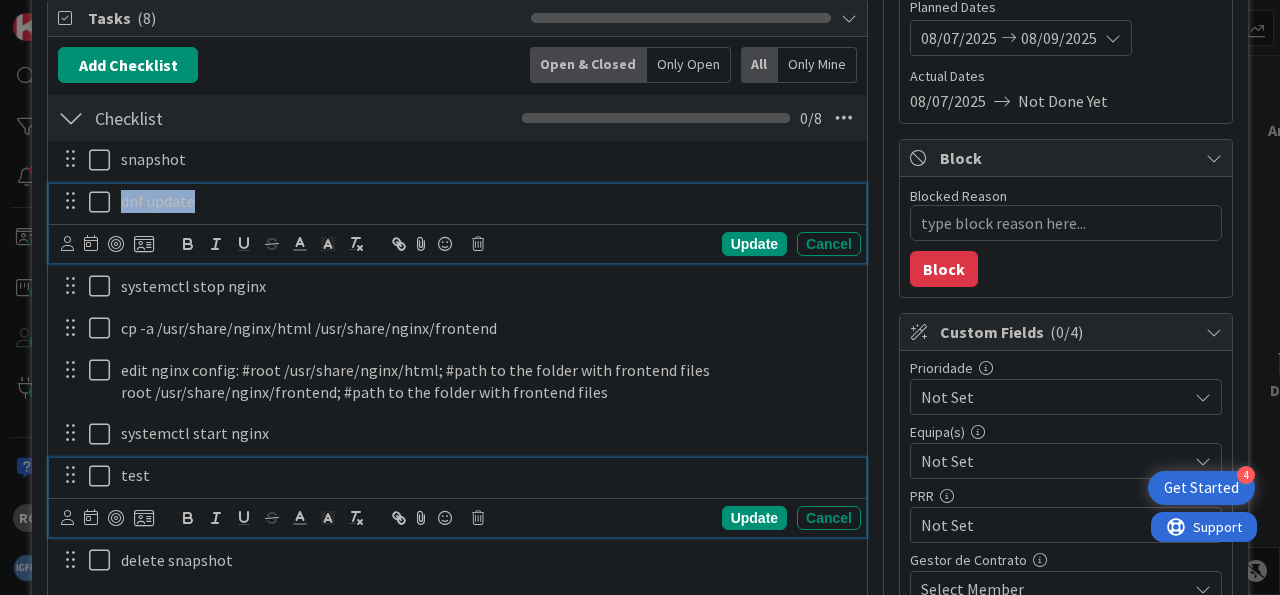 drag, startPoint x: 223, startPoint y: 203, endPoint x: 80, endPoint y: 197, distance: 143.12582 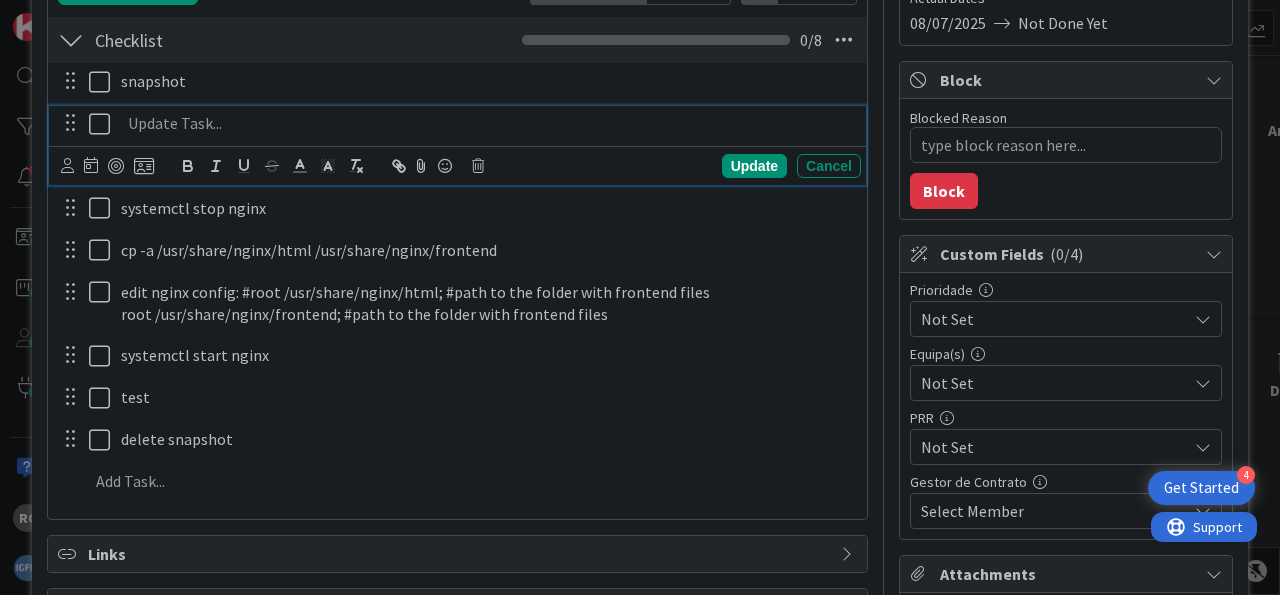 scroll, scrollTop: 372, scrollLeft: 0, axis: vertical 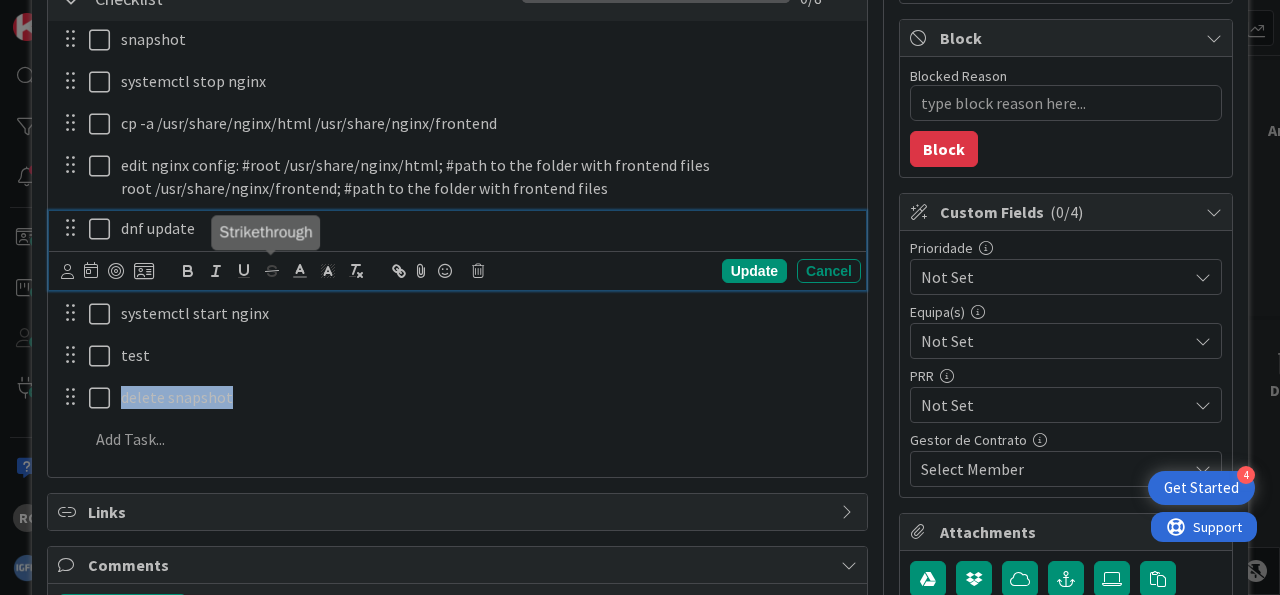 drag, startPoint x: 361, startPoint y: 374, endPoint x: 349, endPoint y: 376, distance: 12.165525 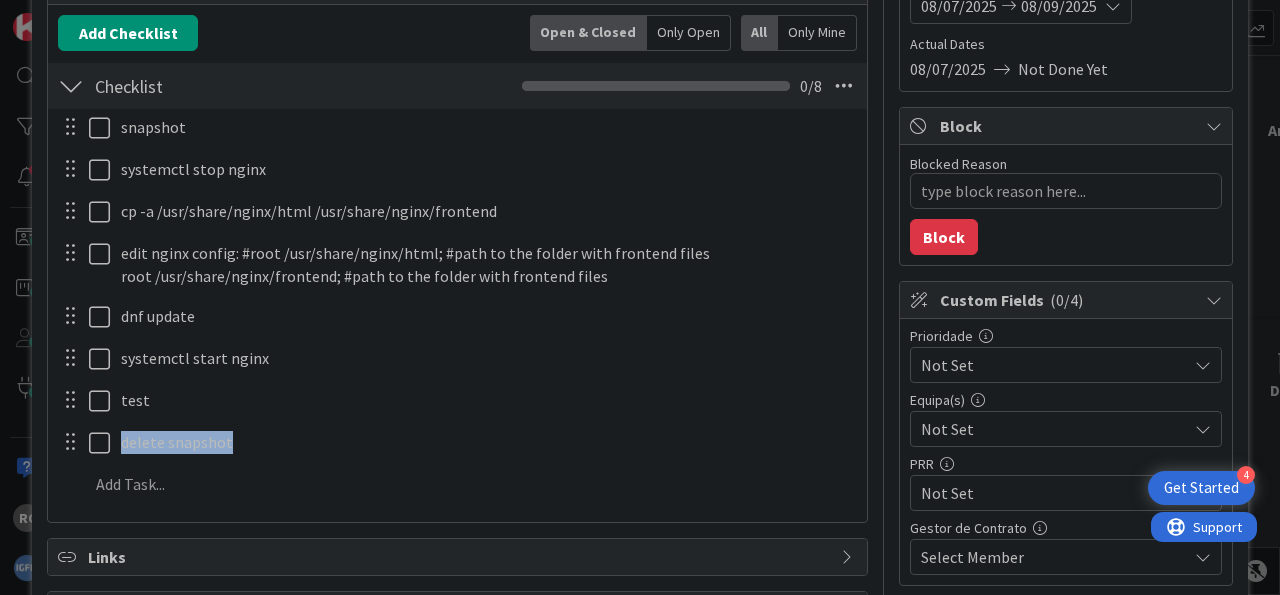 scroll, scrollTop: 244, scrollLeft: 0, axis: vertical 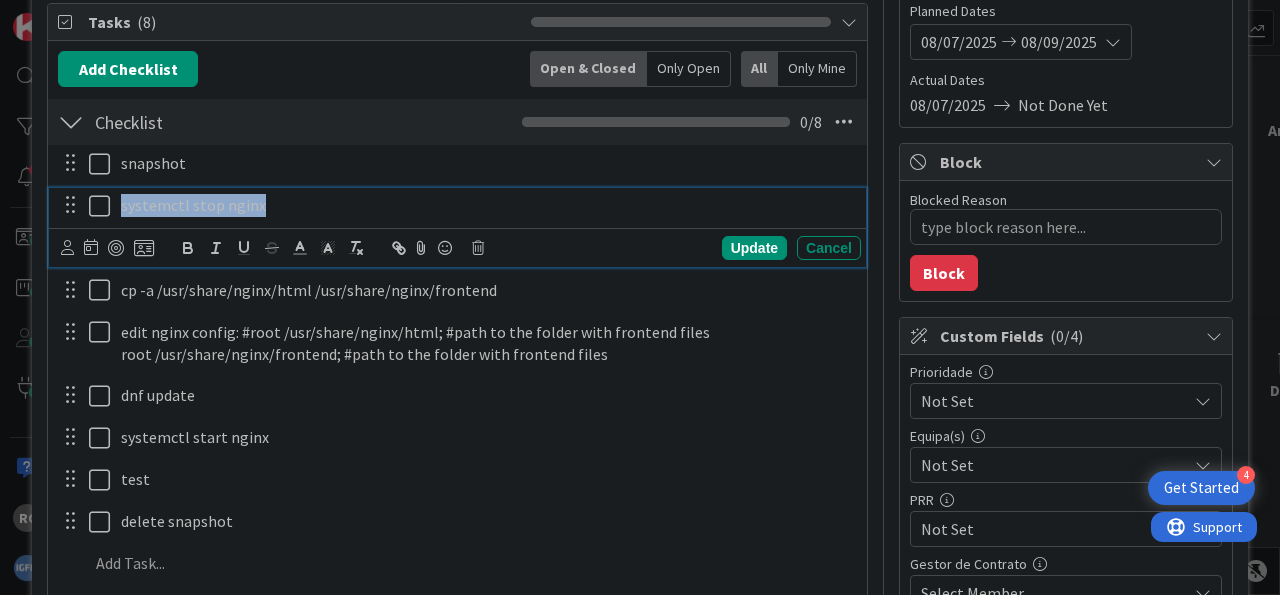 drag, startPoint x: 284, startPoint y: 203, endPoint x: 98, endPoint y: 205, distance: 186.01076 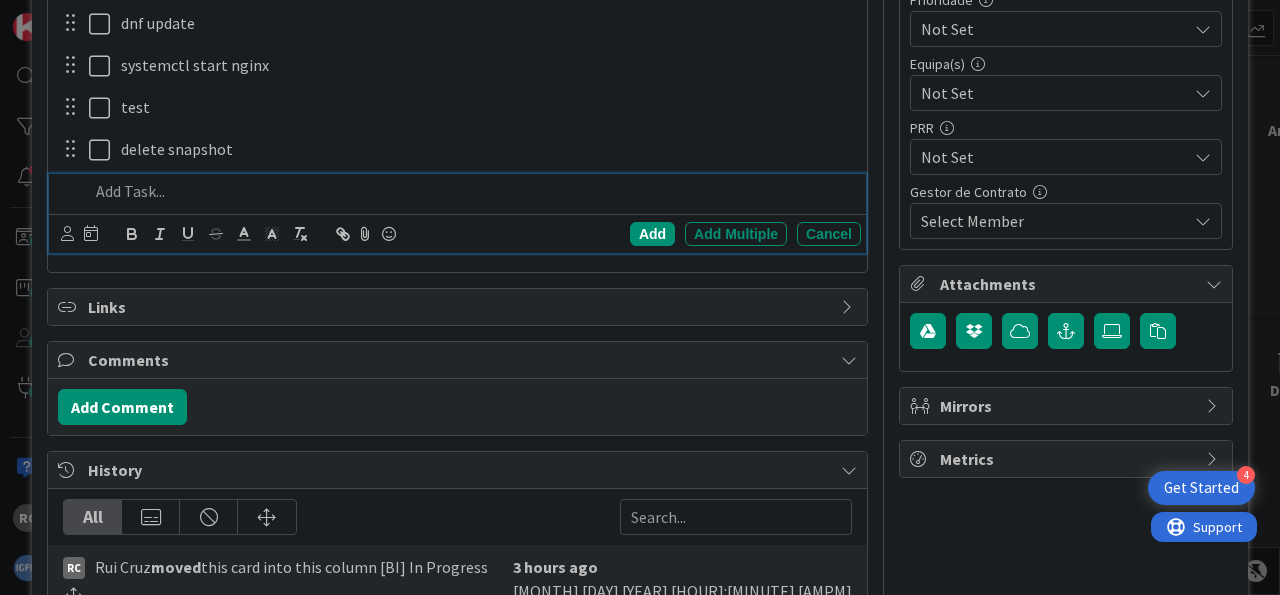 click at bounding box center [471, 191] 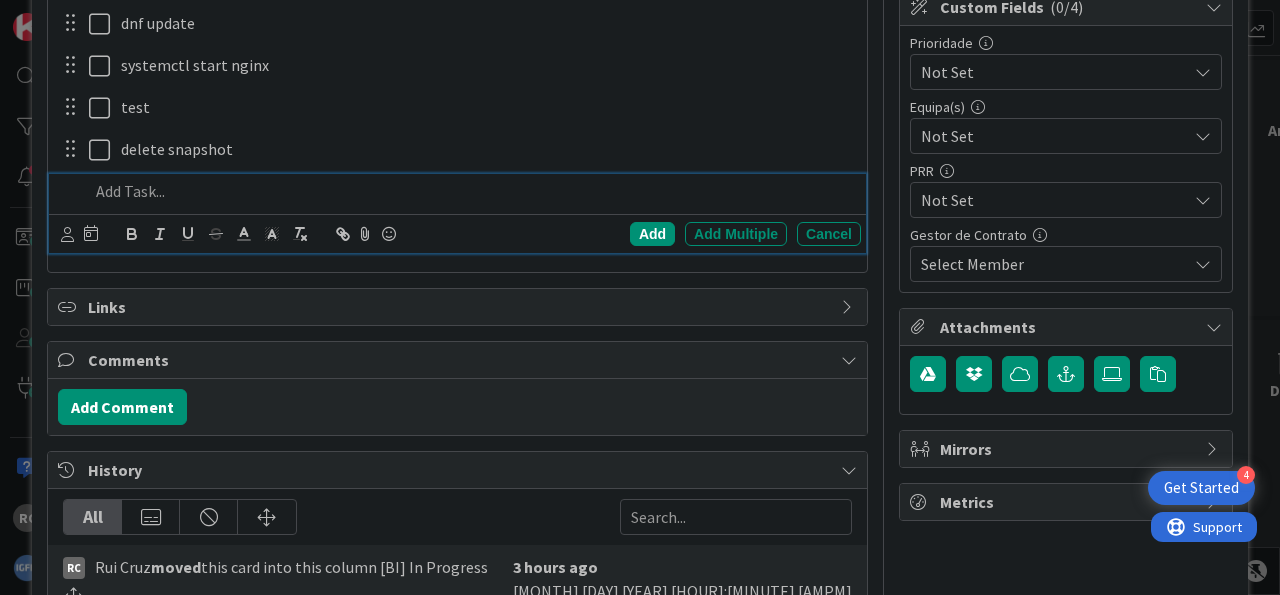 paste 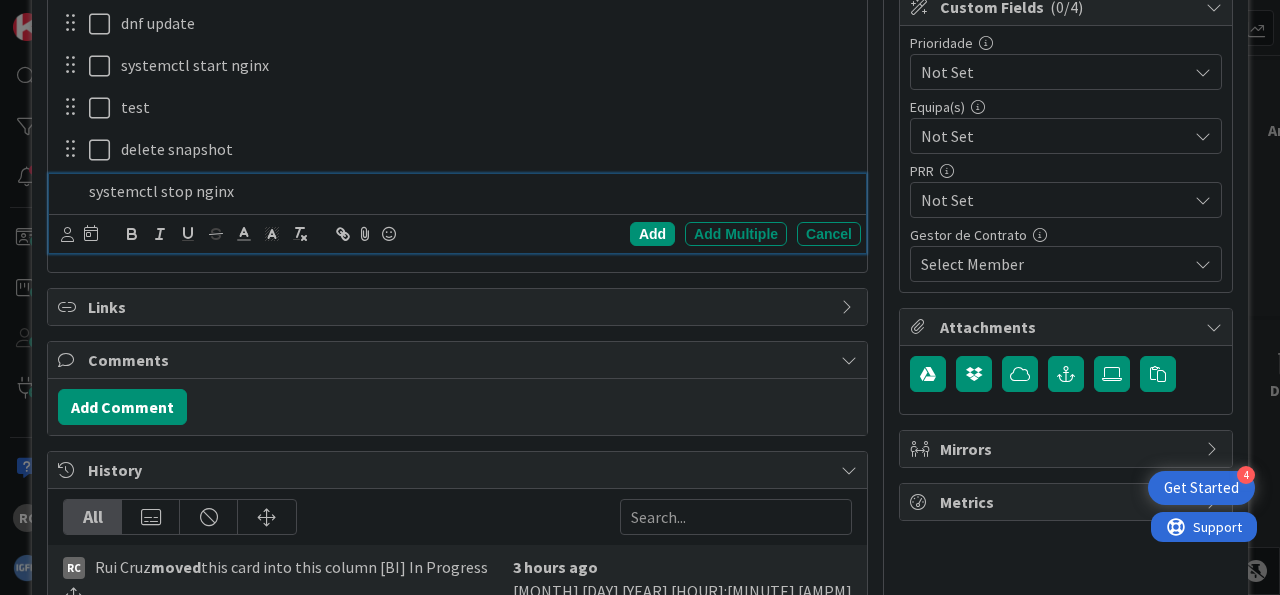 click on "systemctl stop nginx" at bounding box center (471, 191) 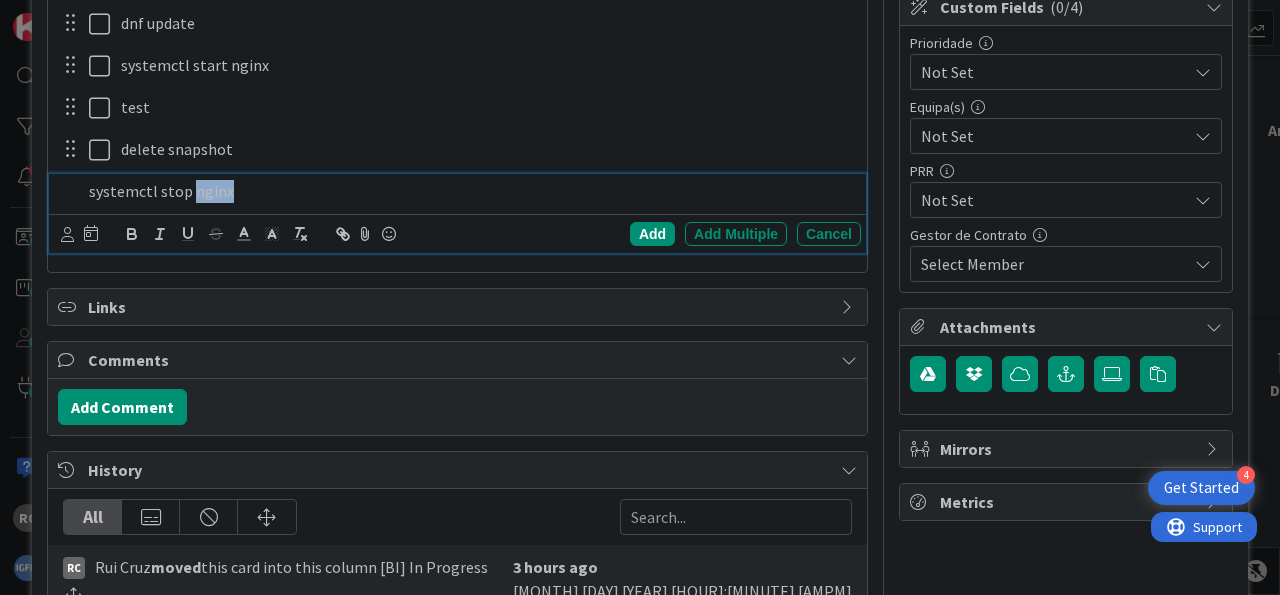 click on "systemctl stop nginx" at bounding box center [471, 191] 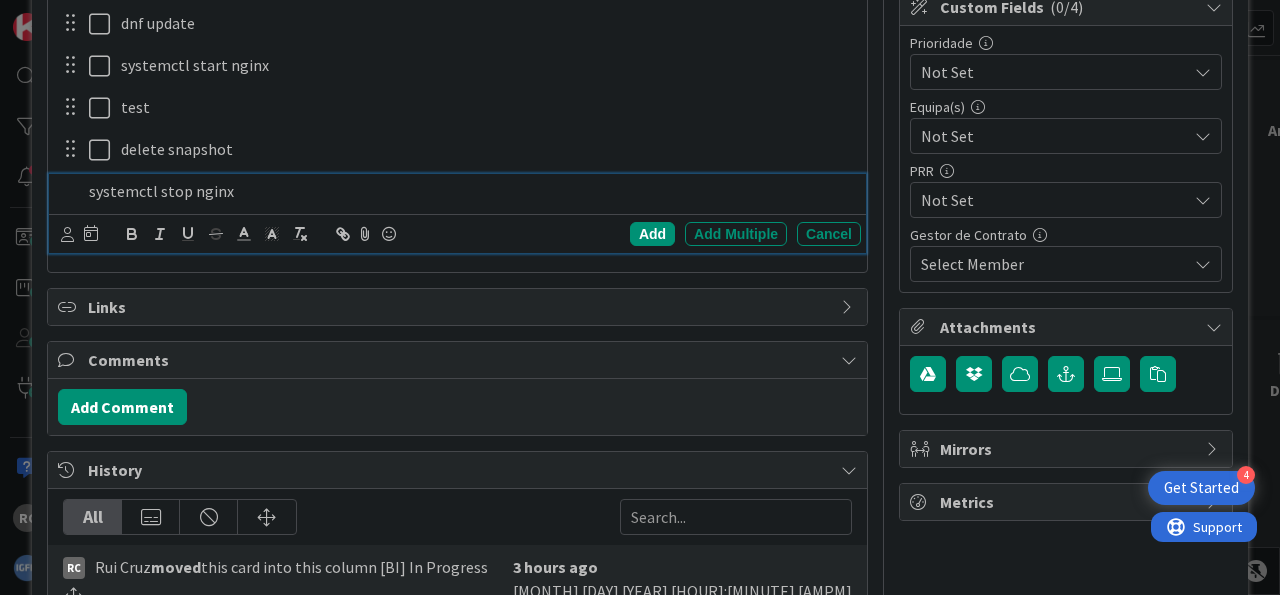 type 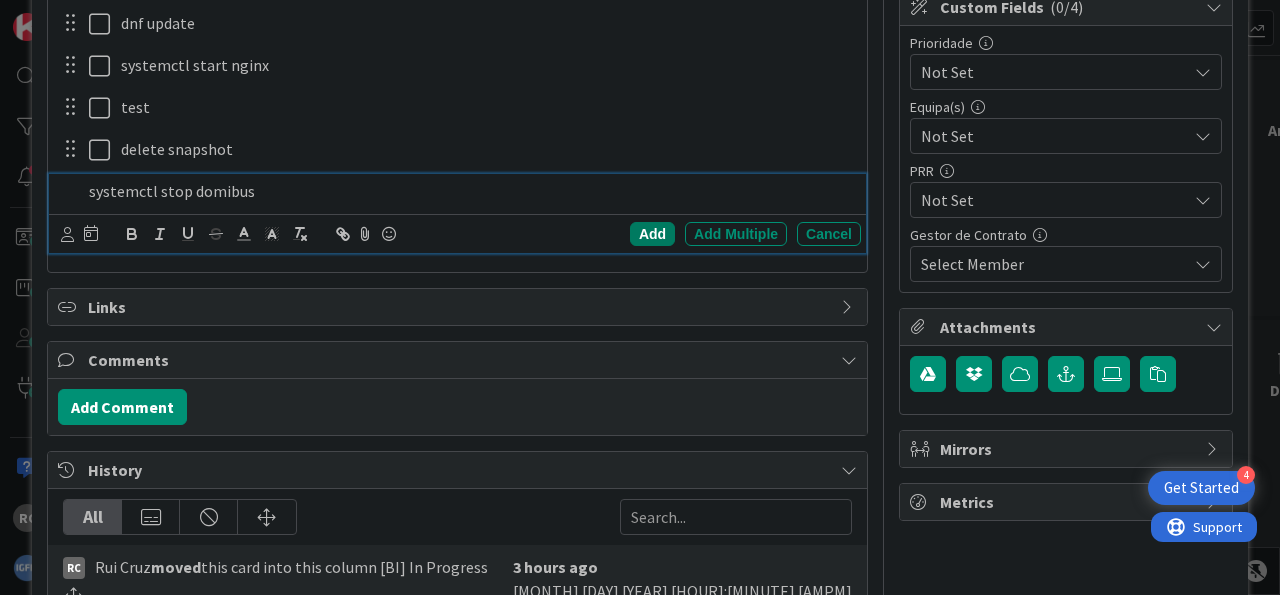 click on "Add" at bounding box center [652, 234] 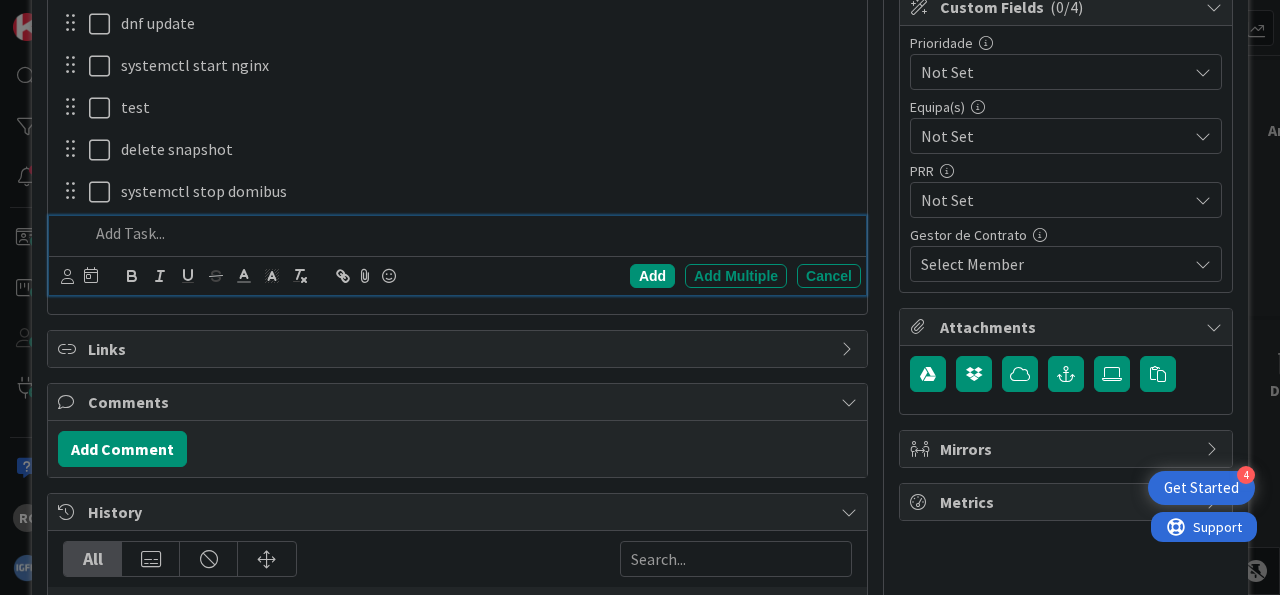 click at bounding box center [471, 233] 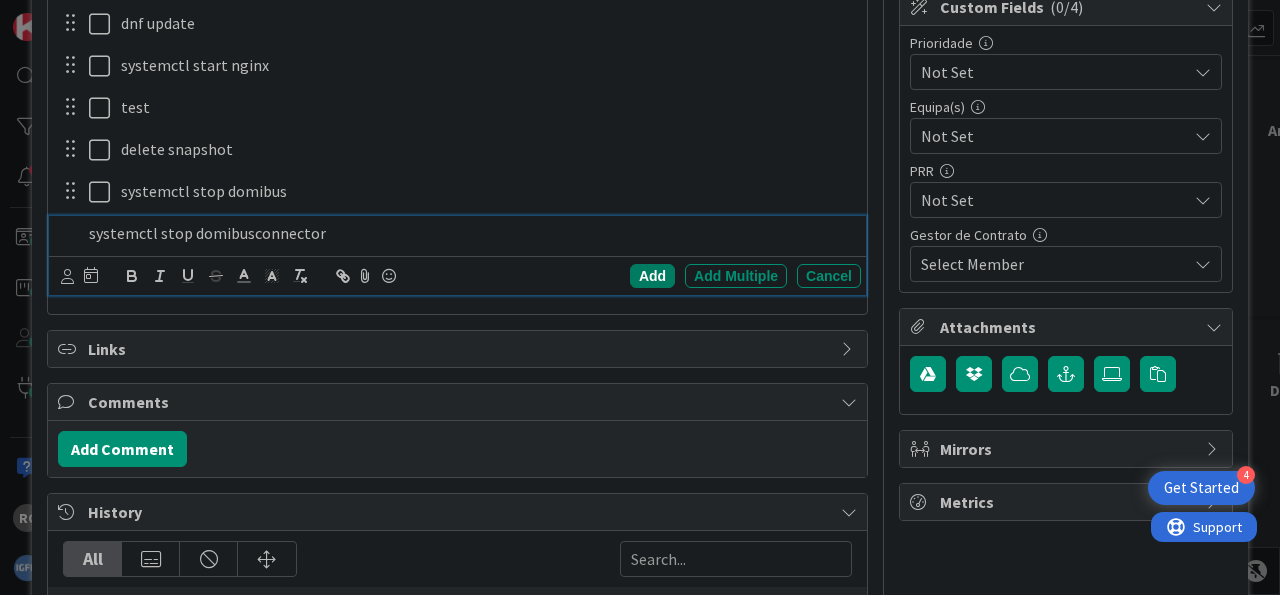 click on "Add Add Multiple Cancel" at bounding box center [461, 276] 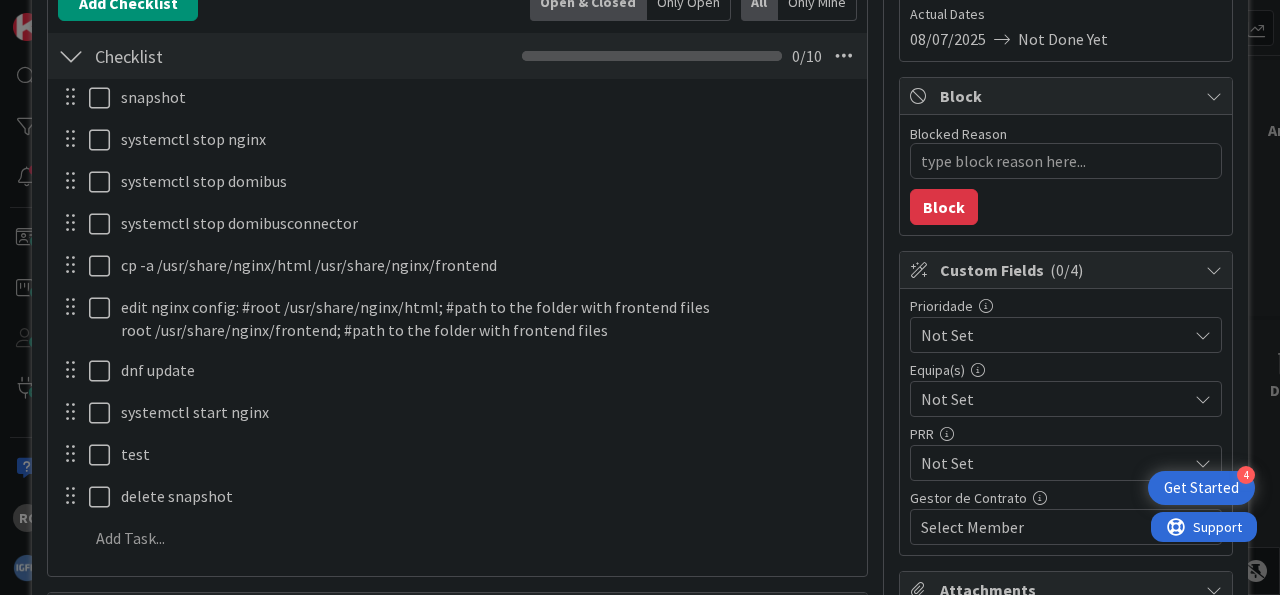 scroll, scrollTop: 434, scrollLeft: 0, axis: vertical 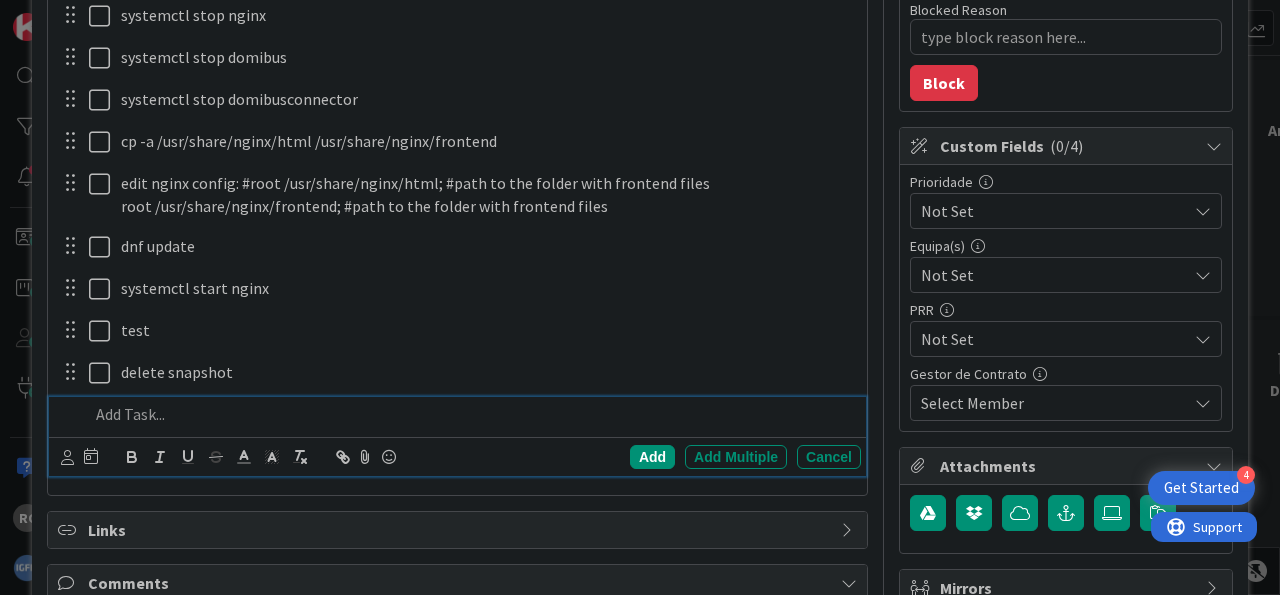 click at bounding box center [471, 414] 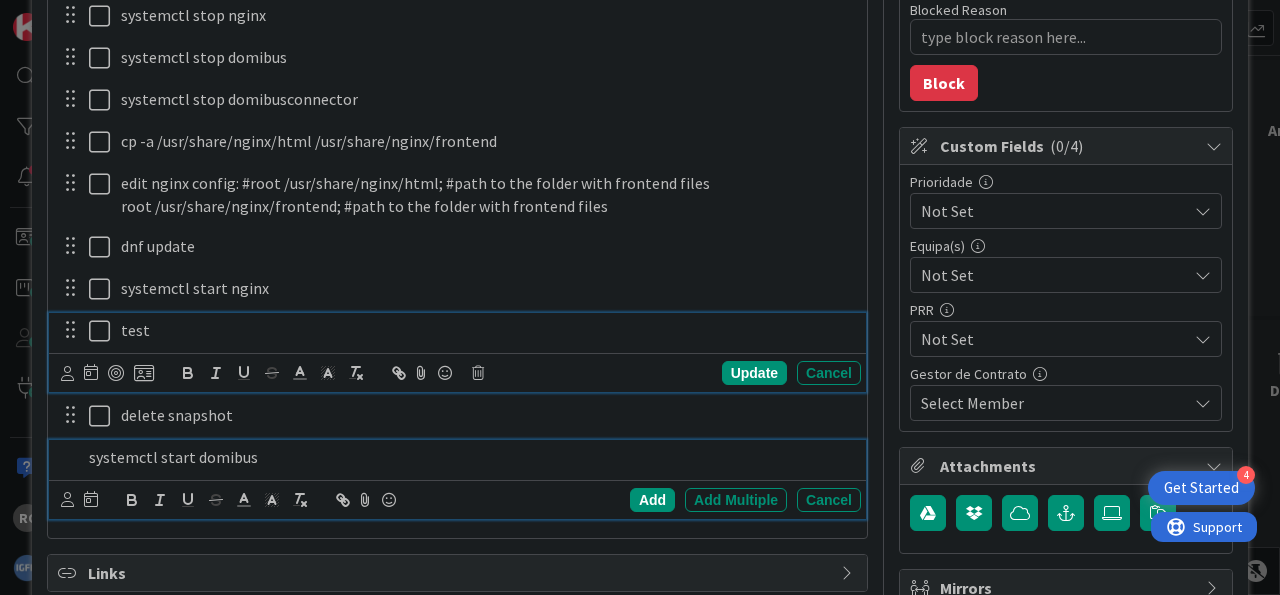 click on "test" at bounding box center [487, 330] 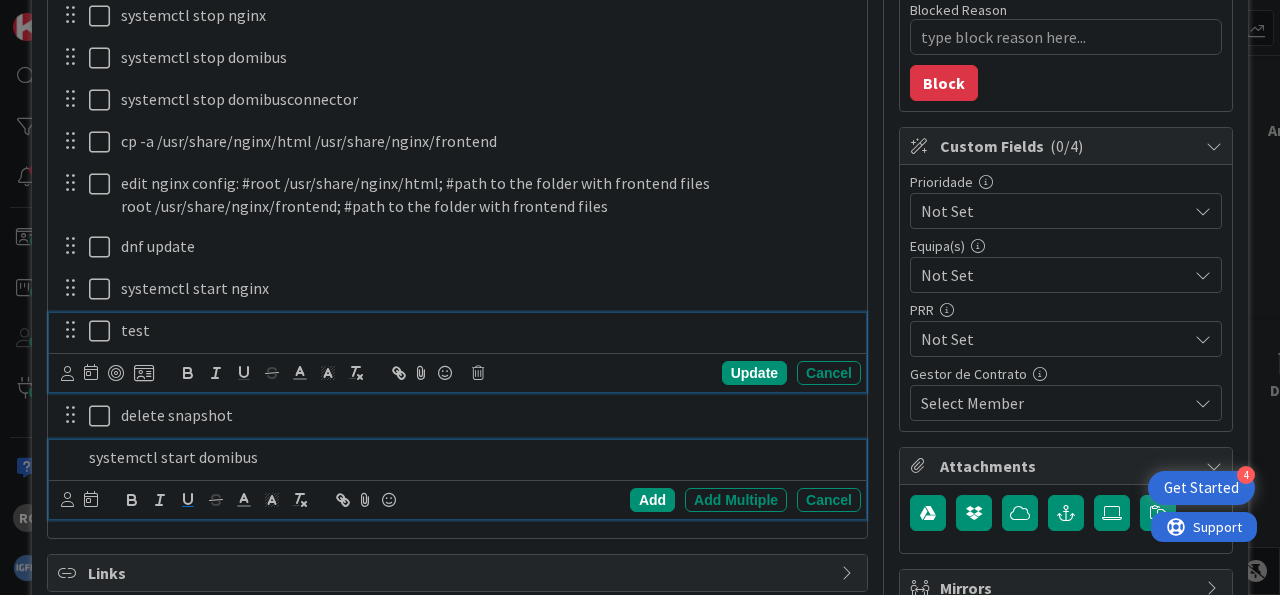 click on "systemctl start domibus" at bounding box center [471, 457] 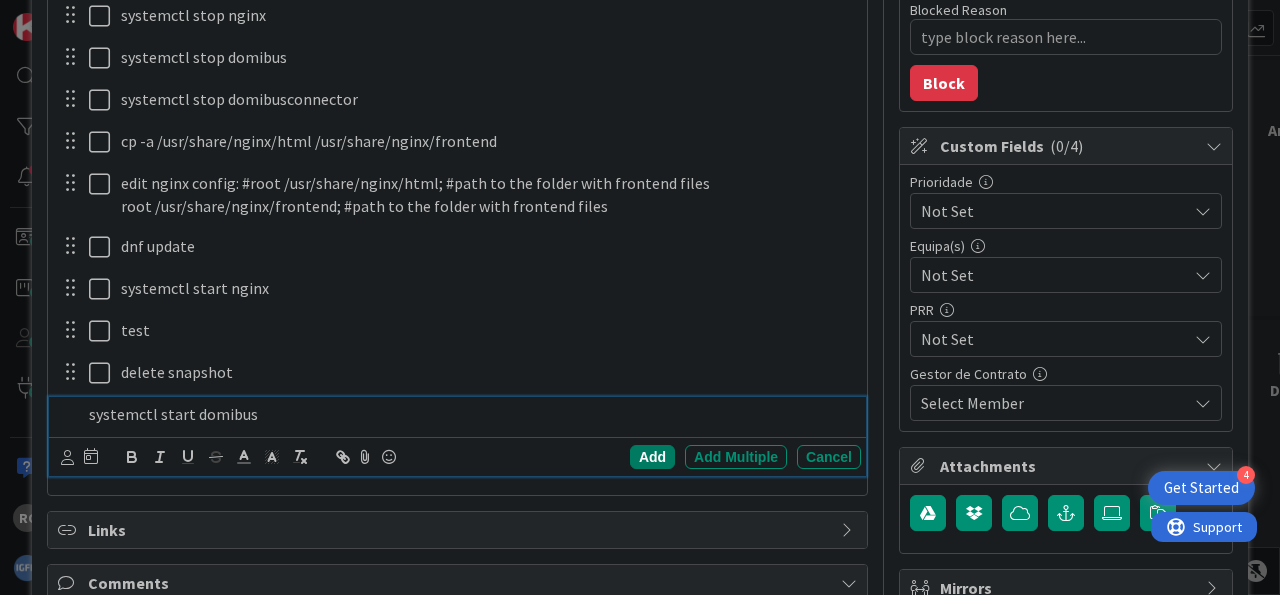 click on "Add" at bounding box center [652, 457] 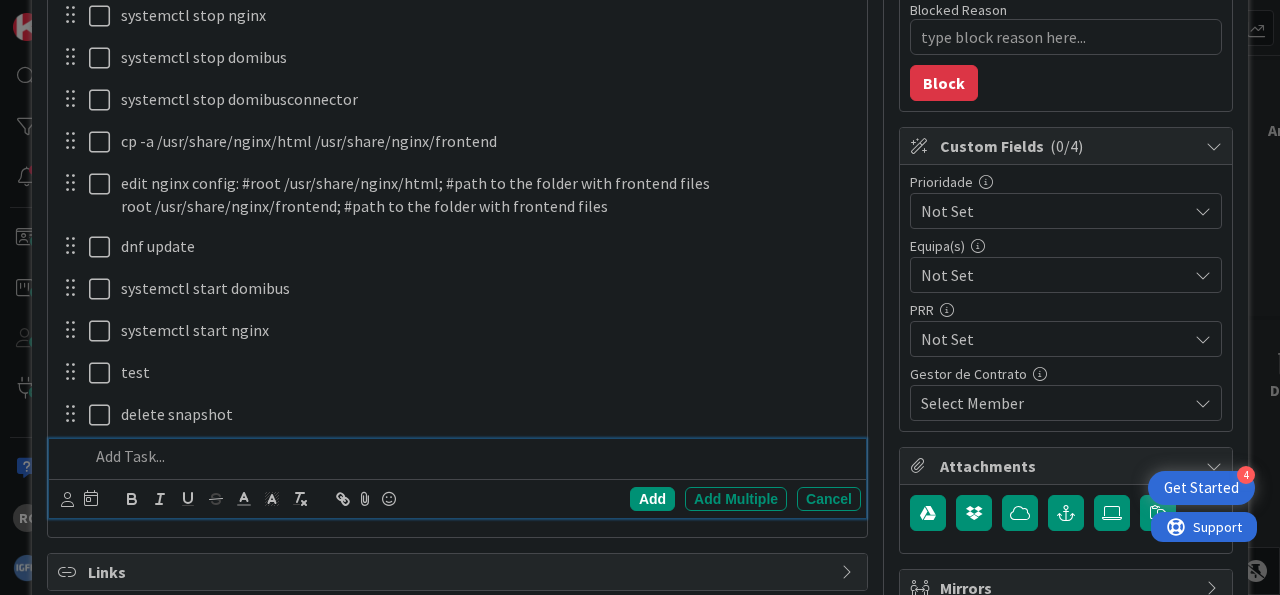 click at bounding box center (471, 456) 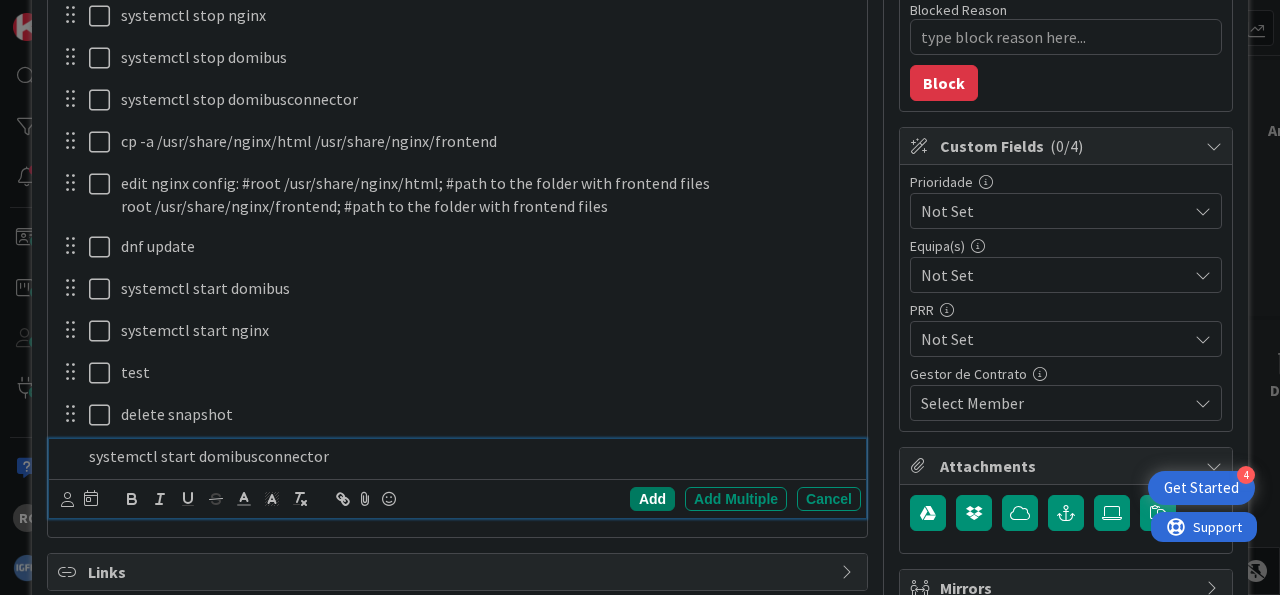 click on "Add" at bounding box center (652, 499) 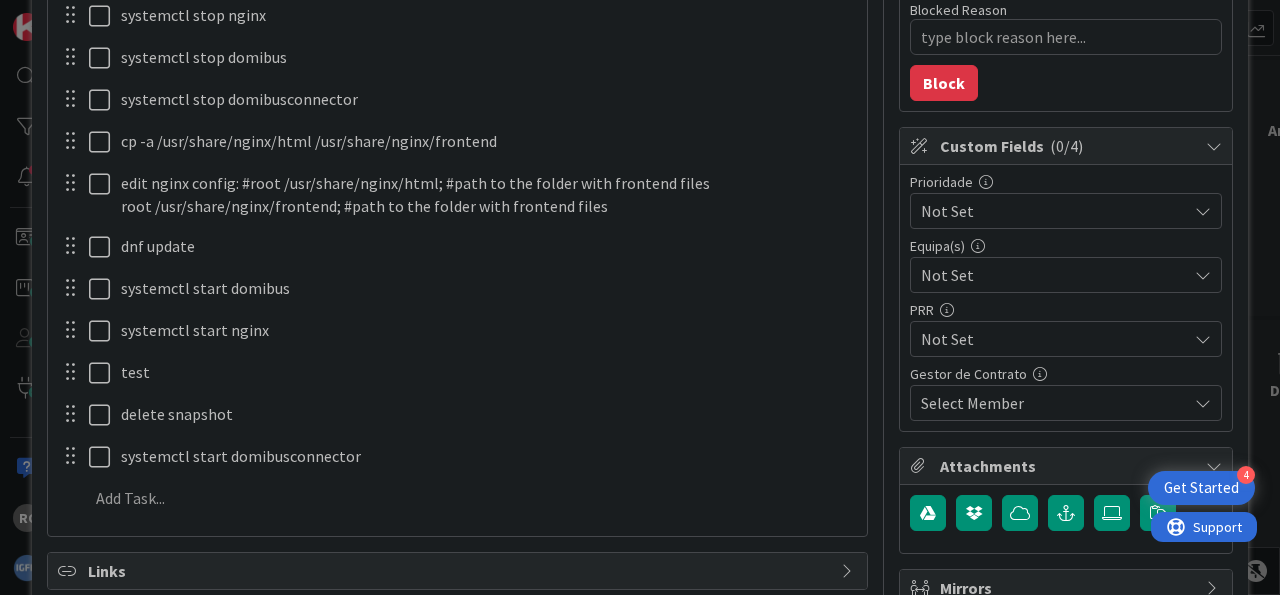 scroll, scrollTop: 436, scrollLeft: 0, axis: vertical 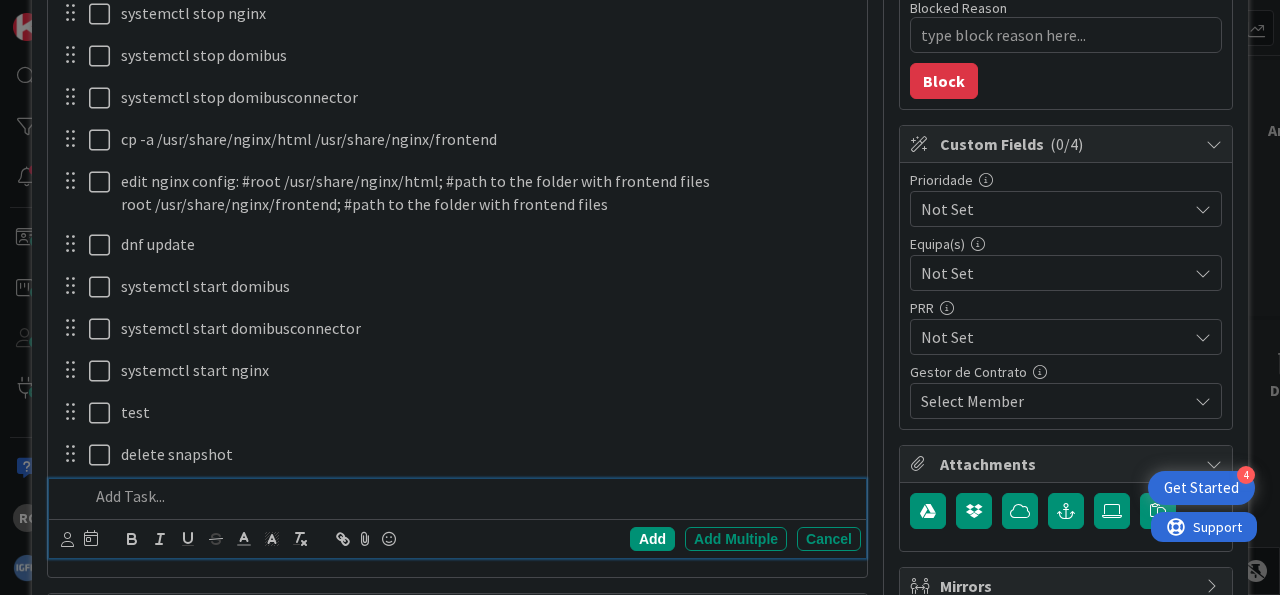 click at bounding box center (471, 496) 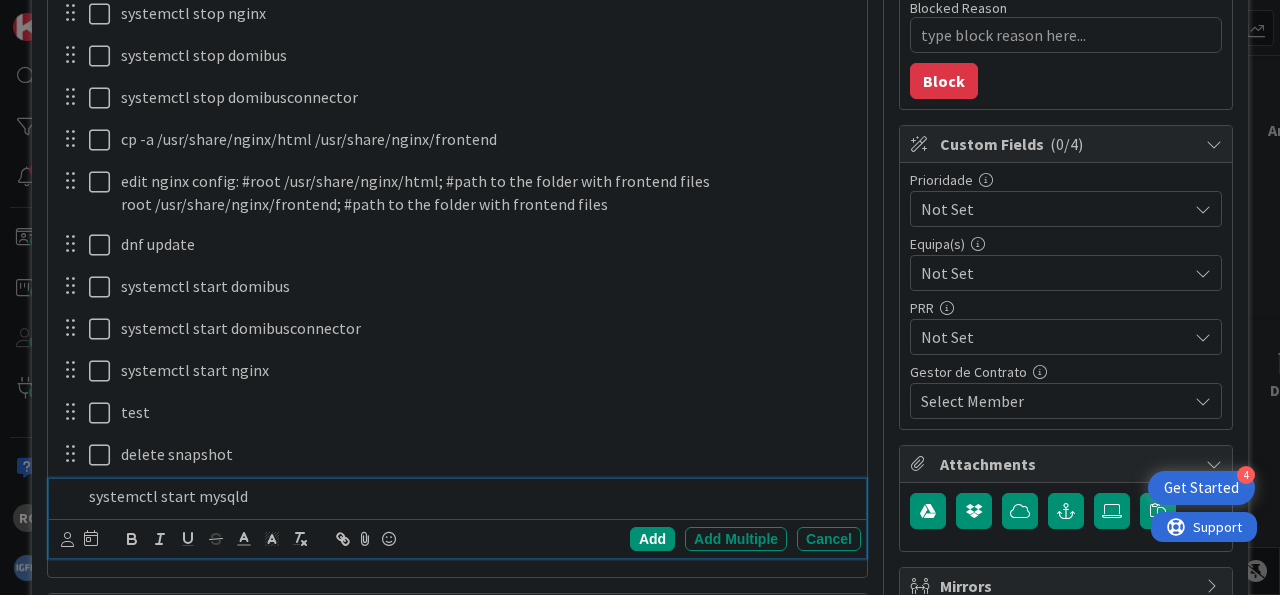 click on "Add" at bounding box center [652, 539] 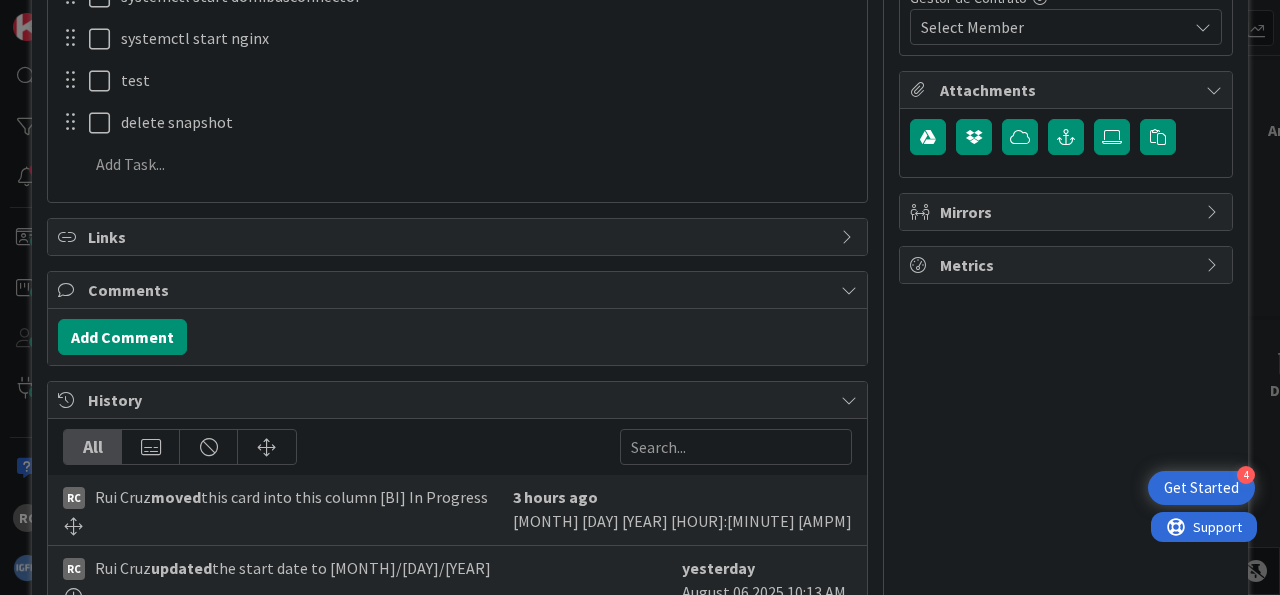 scroll, scrollTop: 686, scrollLeft: 0, axis: vertical 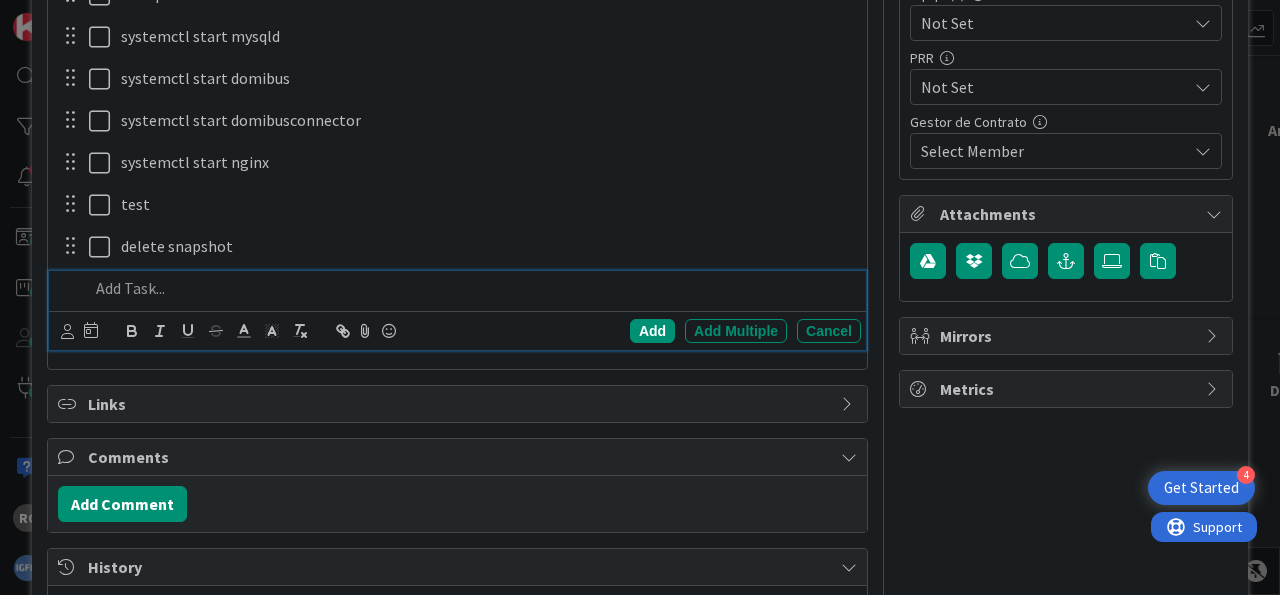 click at bounding box center (471, 288) 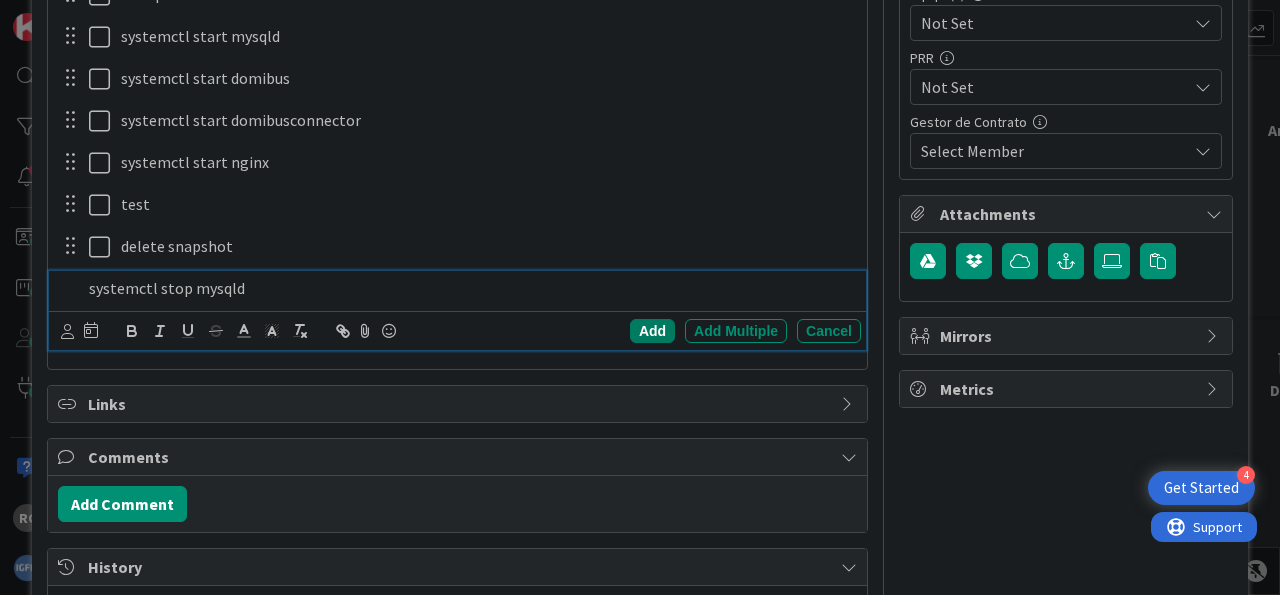 click on "Add" at bounding box center [652, 331] 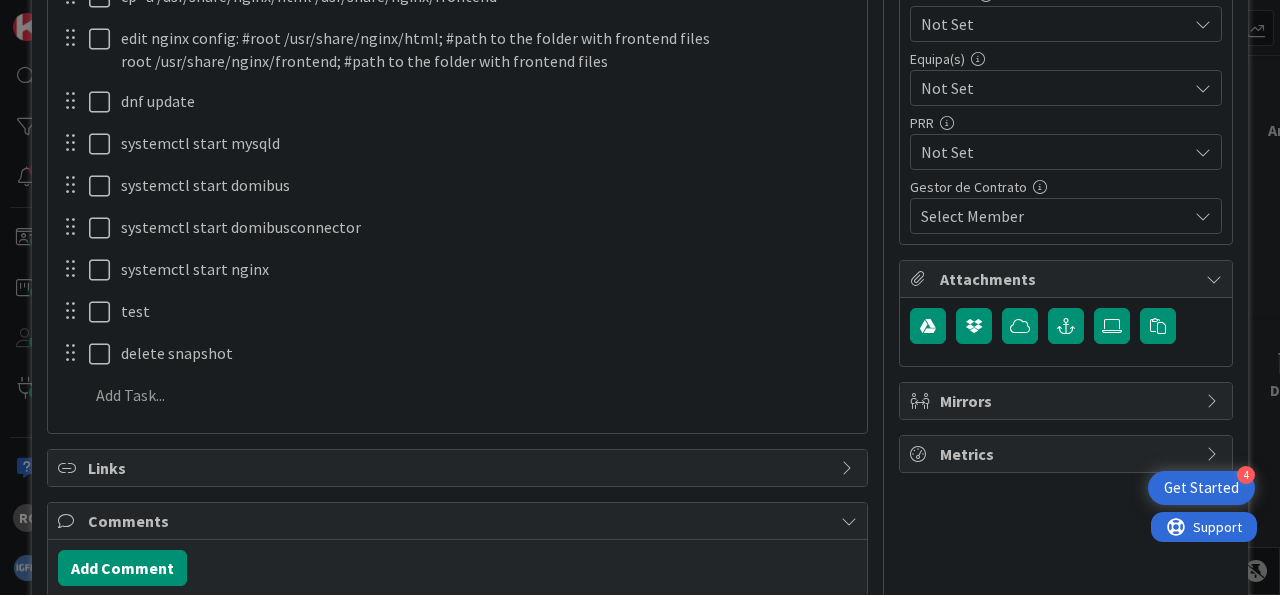 scroll, scrollTop: 622, scrollLeft: 0, axis: vertical 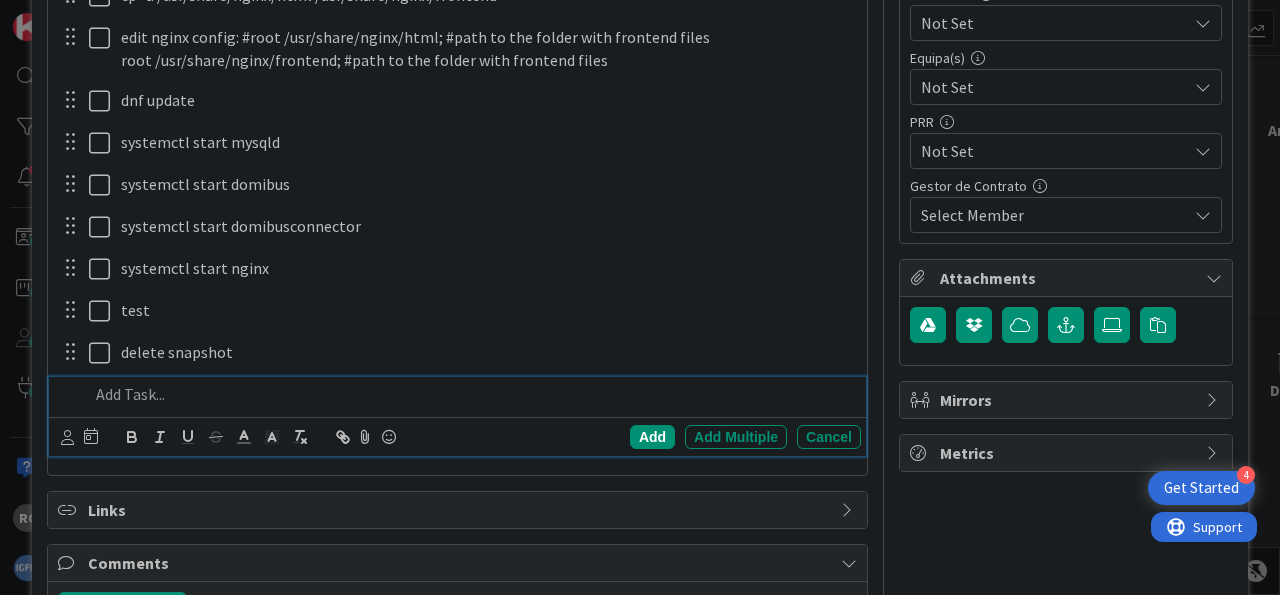 click at bounding box center (471, 394) 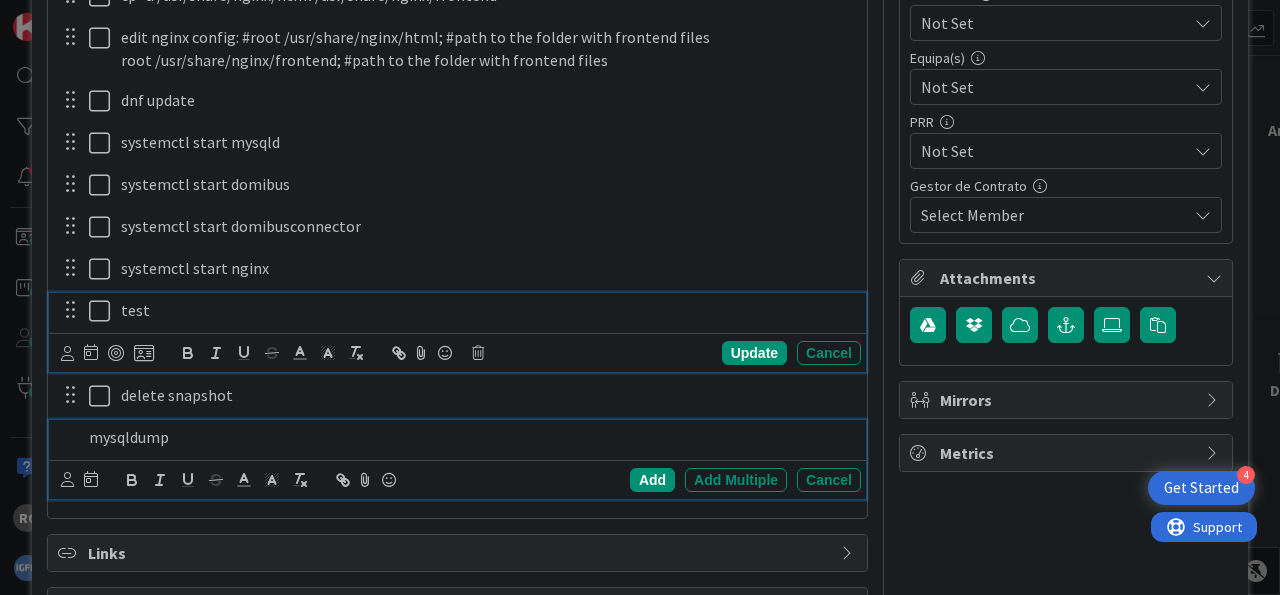click on "test" at bounding box center (487, 310) 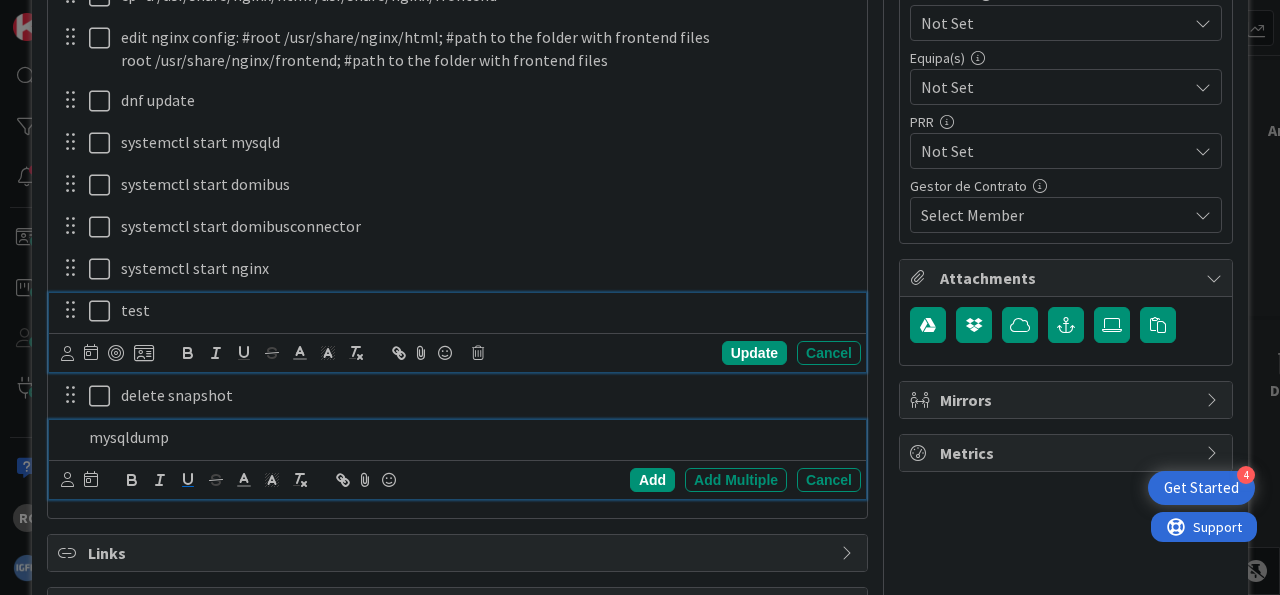 click on "mysqldump" at bounding box center [471, 437] 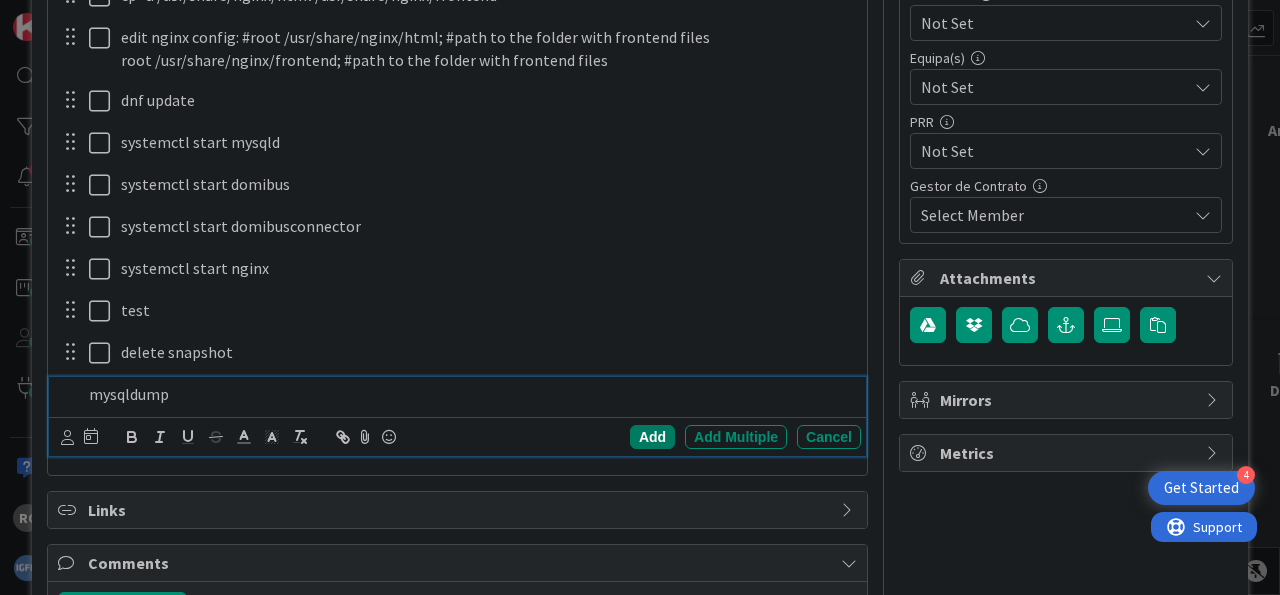 click on "Add" at bounding box center (652, 437) 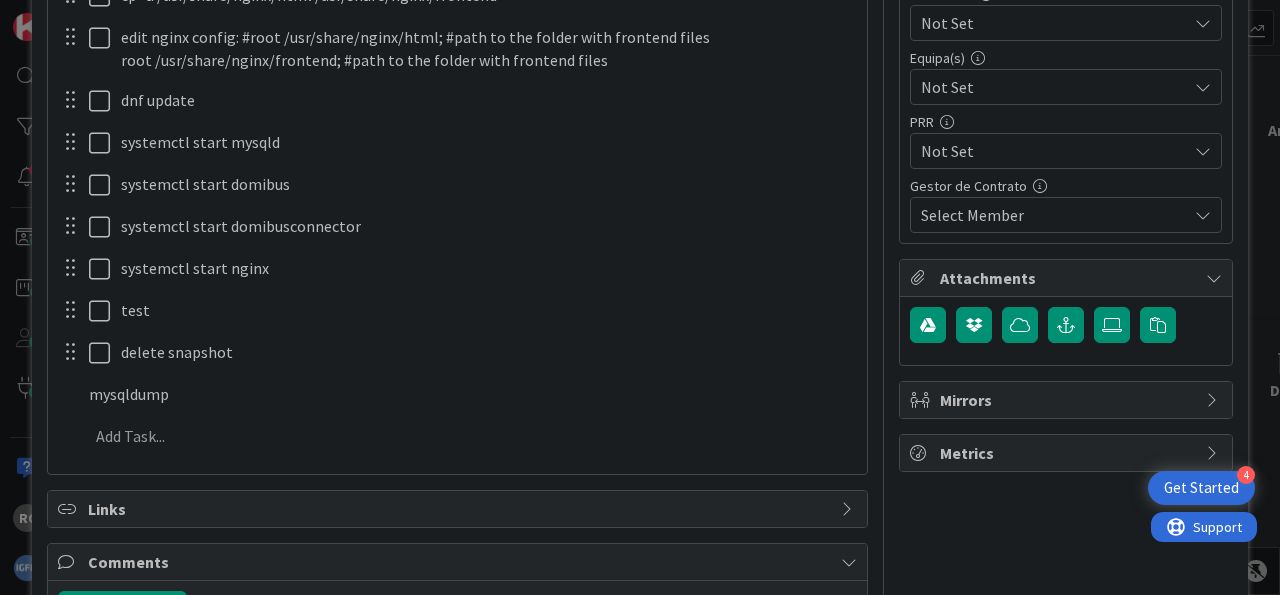 type on "x" 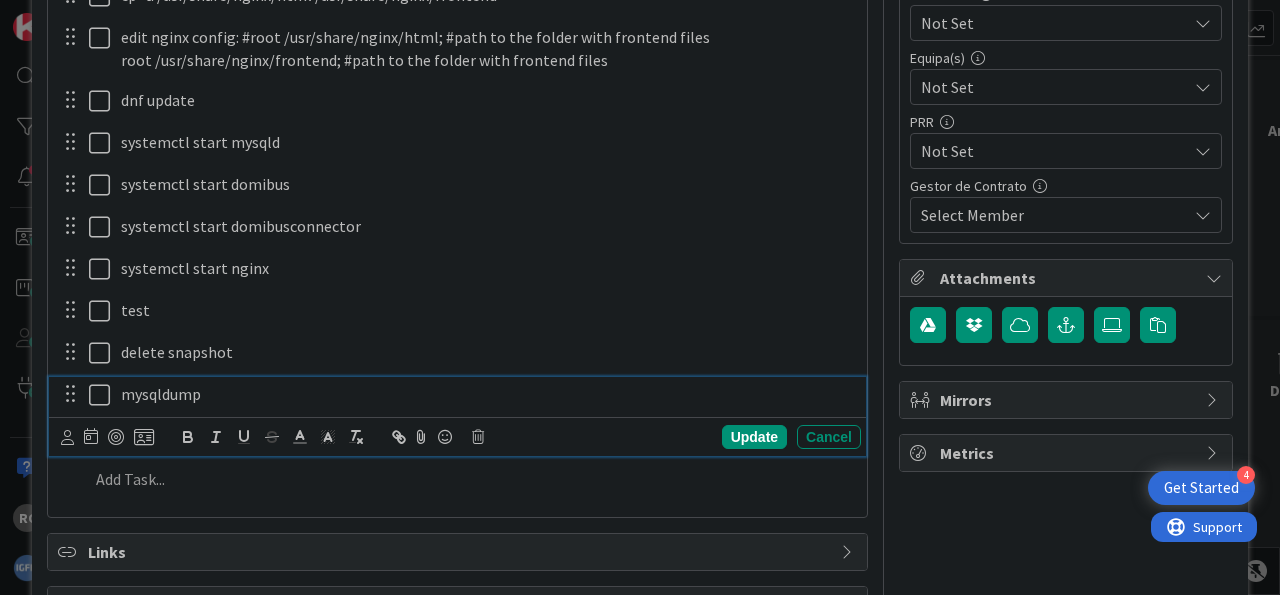 click on "mysqldump" at bounding box center (487, 394) 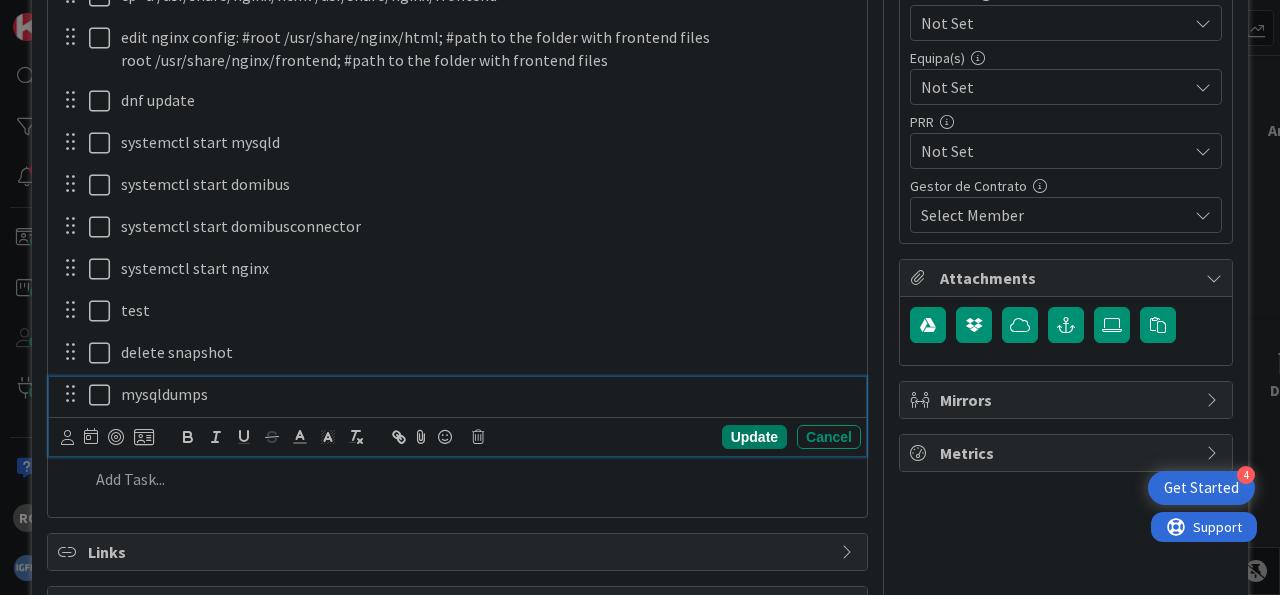 drag, startPoint x: 755, startPoint y: 433, endPoint x: 619, endPoint y: 422, distance: 136.44412 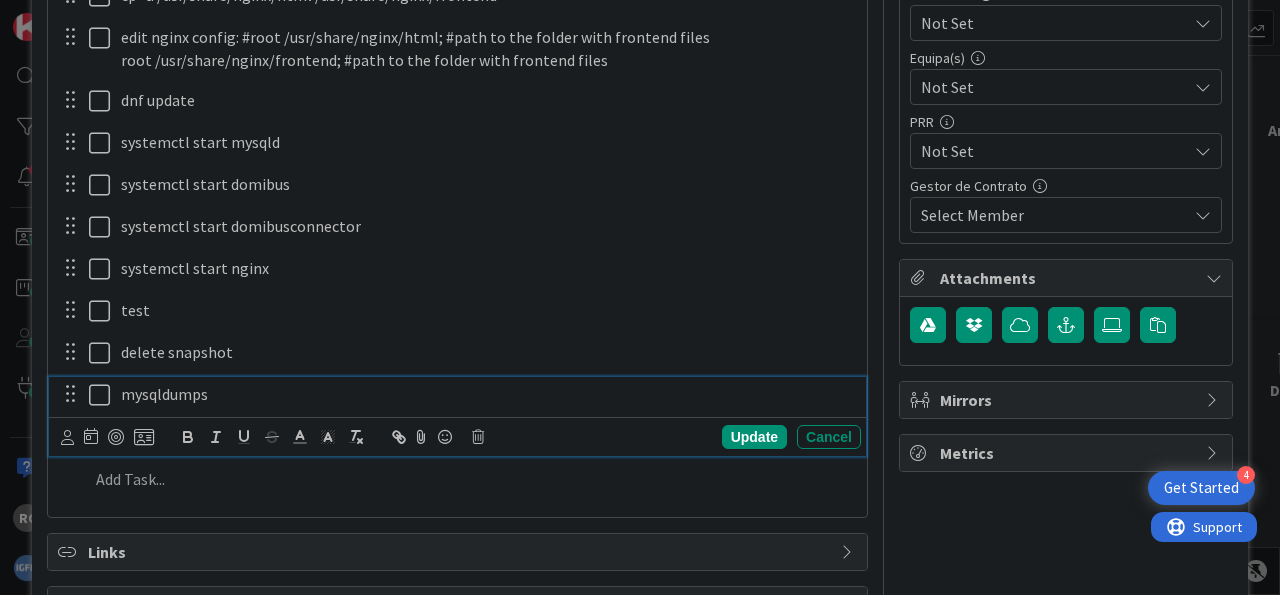 click on "Update" at bounding box center (754, 437) 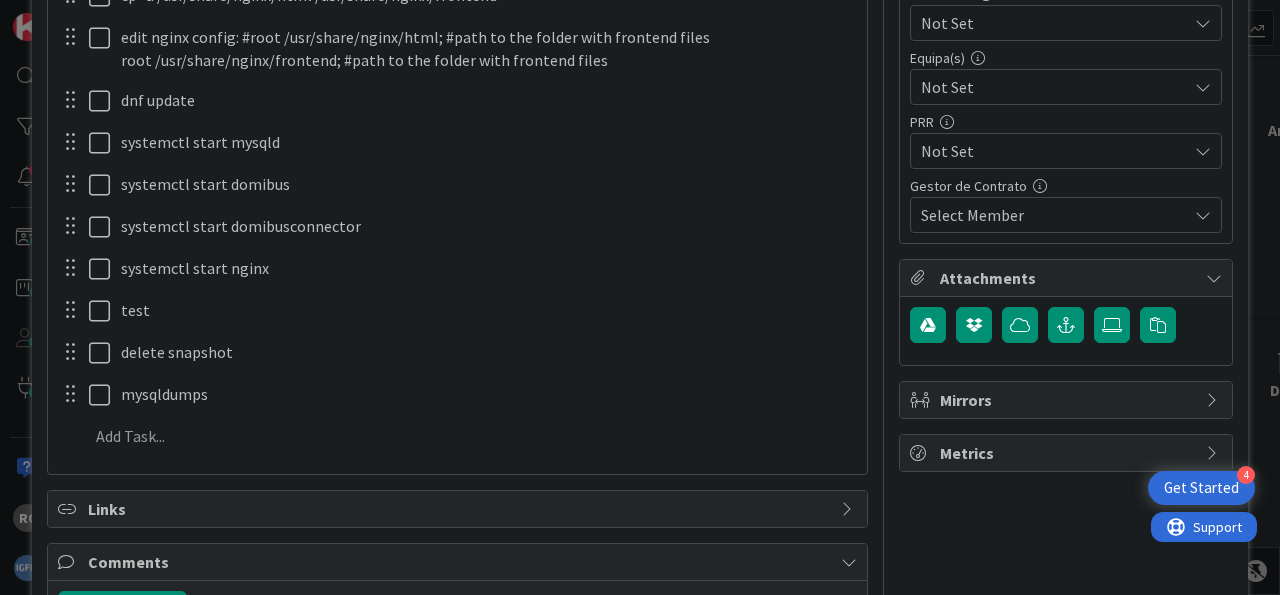 type on "x" 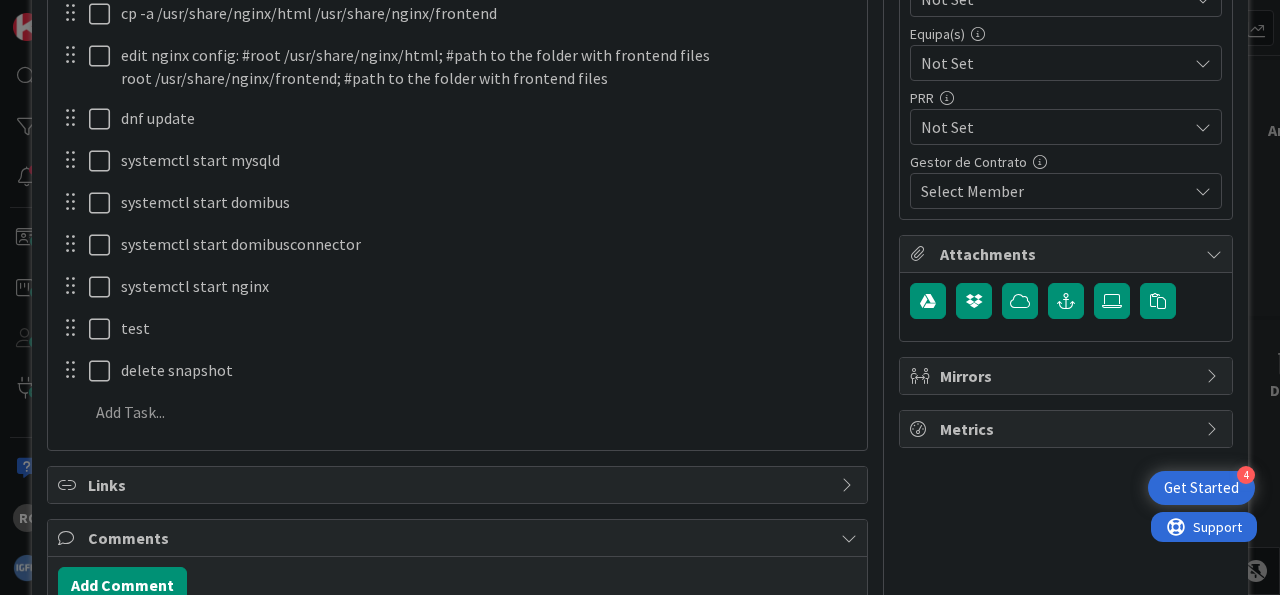 scroll, scrollTop: 646, scrollLeft: 0, axis: vertical 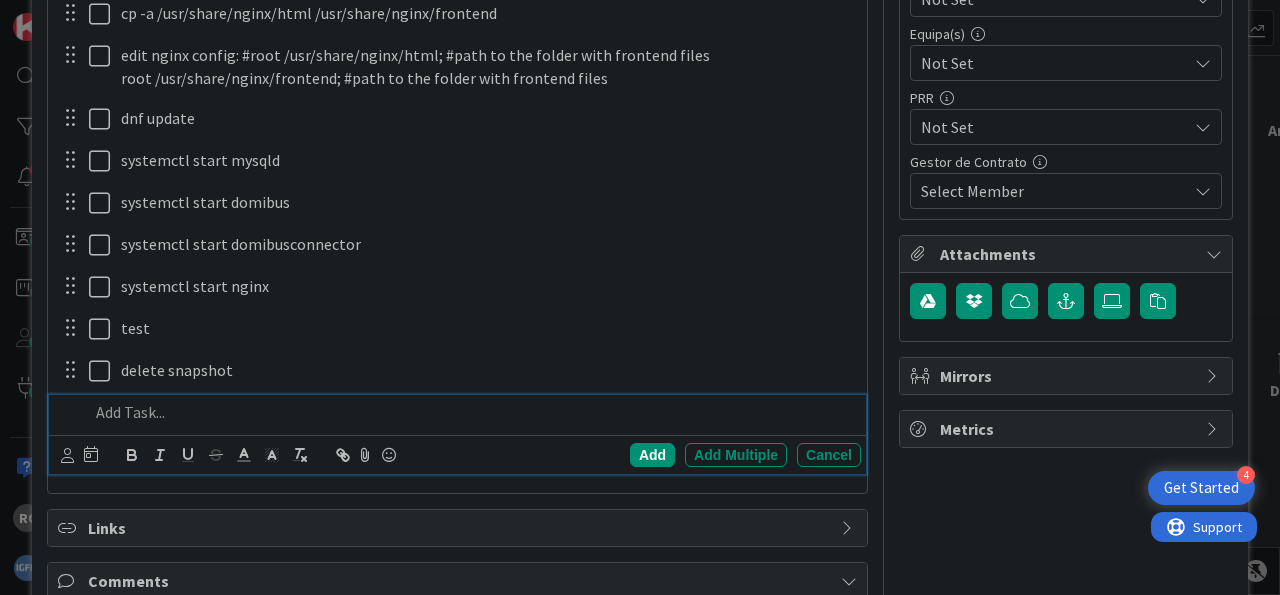 click at bounding box center (471, 412) 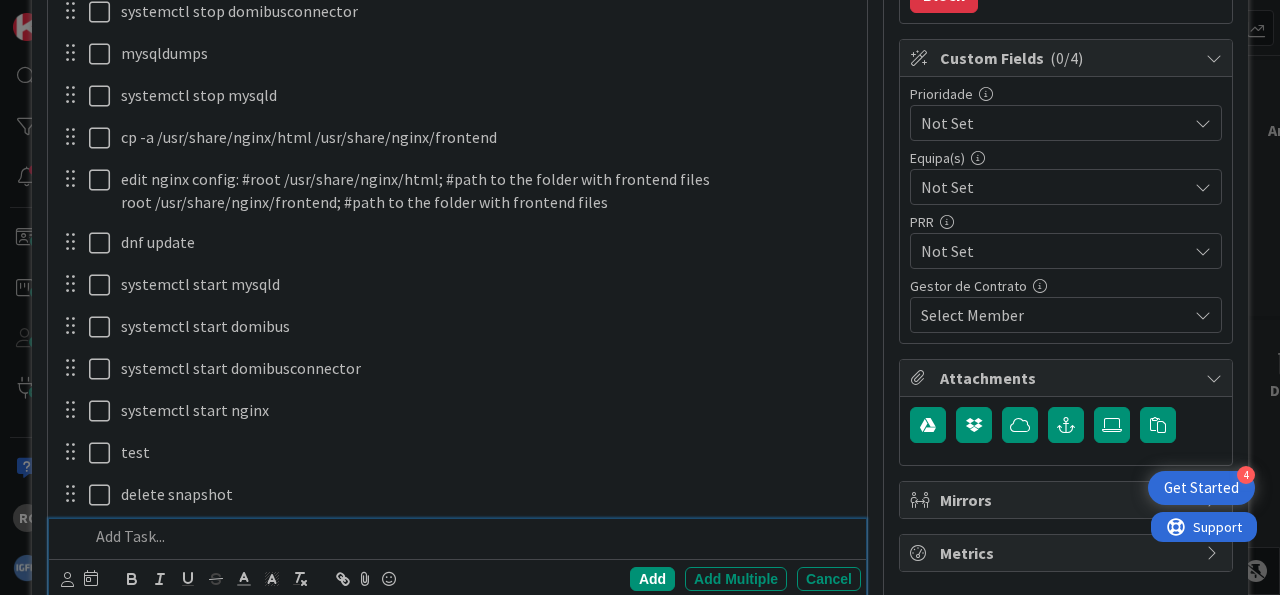 scroll, scrollTop: 274, scrollLeft: 0, axis: vertical 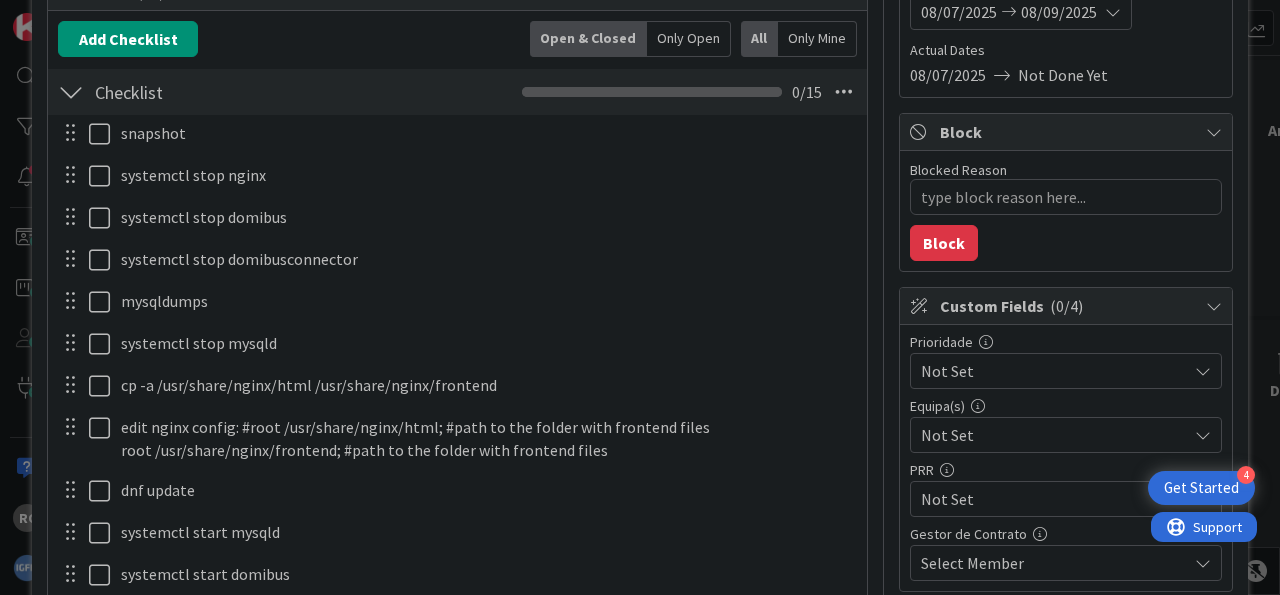 click on "Add Checklist Open & Closed Only Open All Only Mine" at bounding box center [457, 39] 